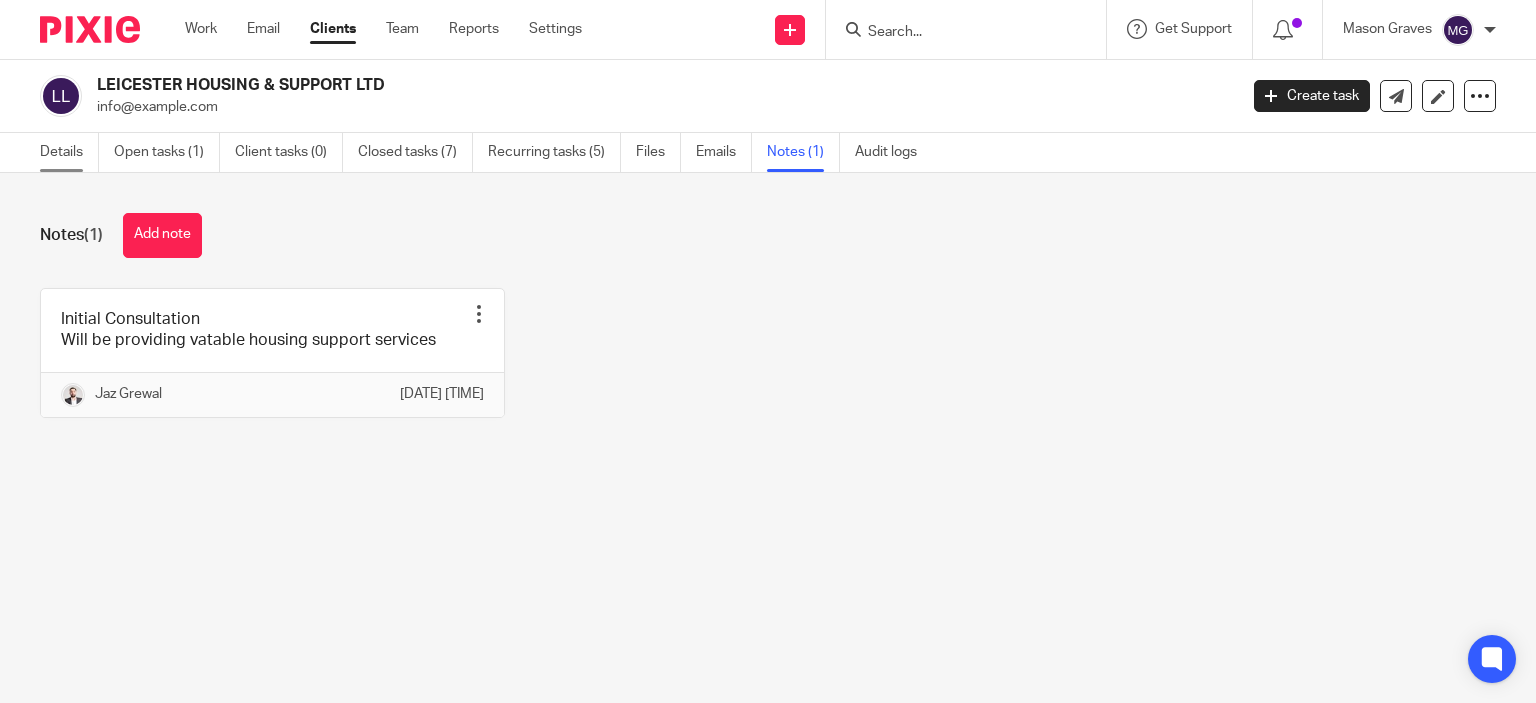 scroll, scrollTop: 0, scrollLeft: 0, axis: both 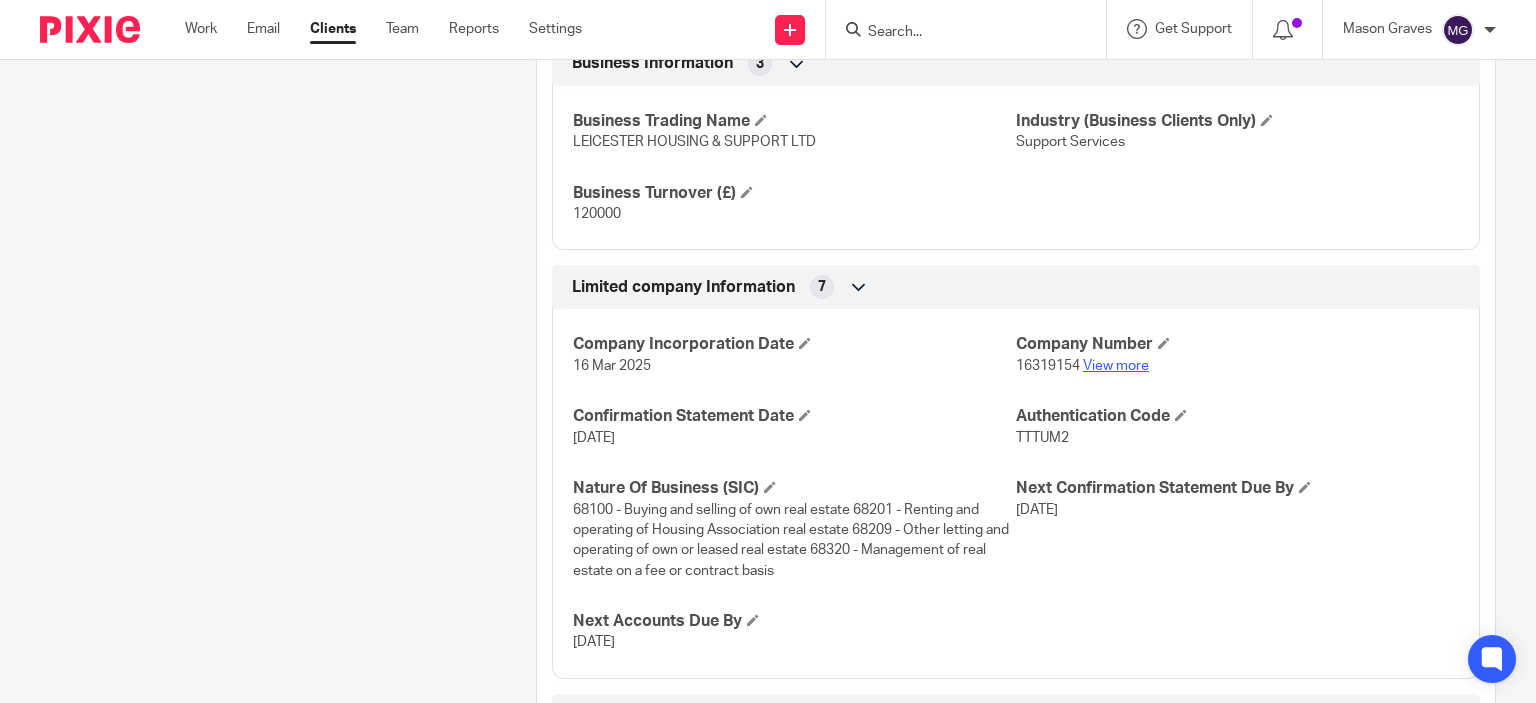 click on "View more" at bounding box center [1116, 366] 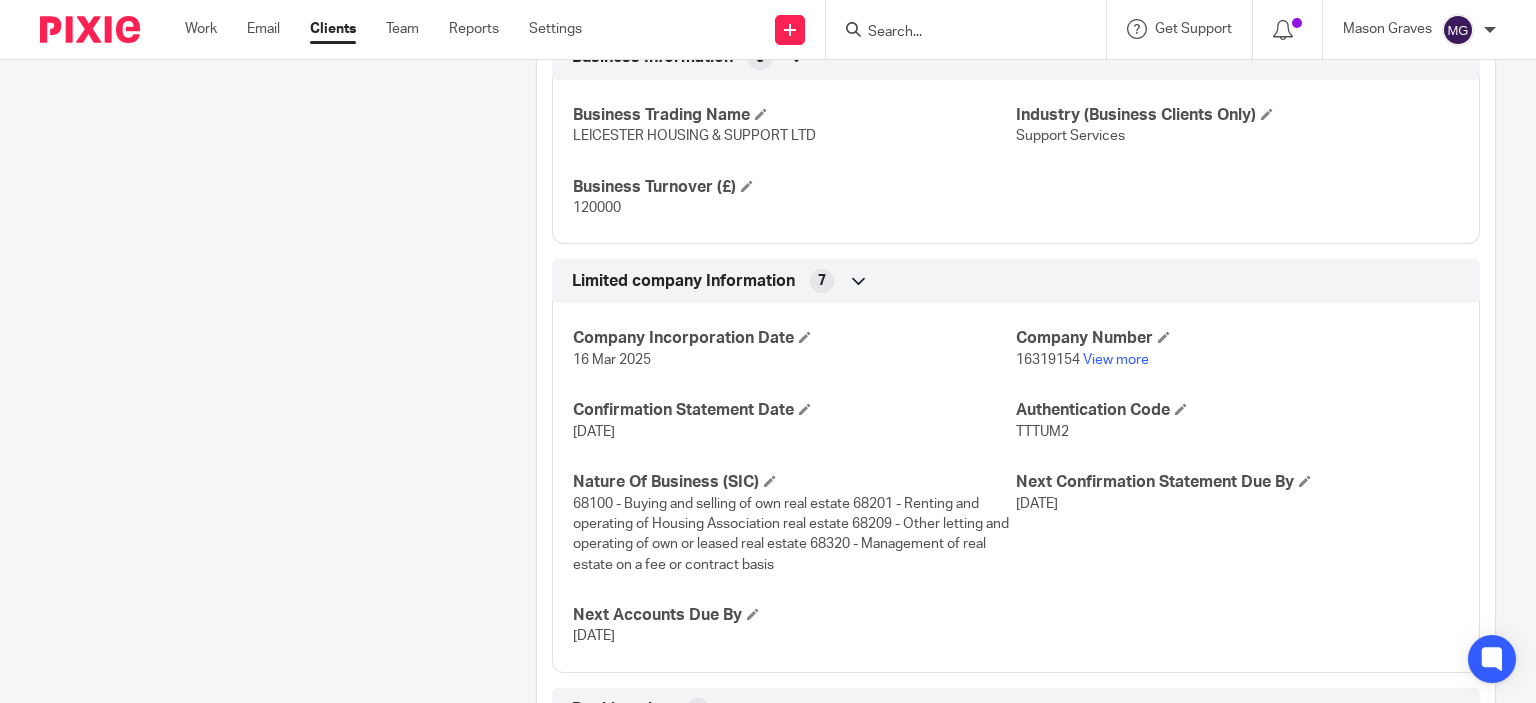 scroll, scrollTop: 1042, scrollLeft: 0, axis: vertical 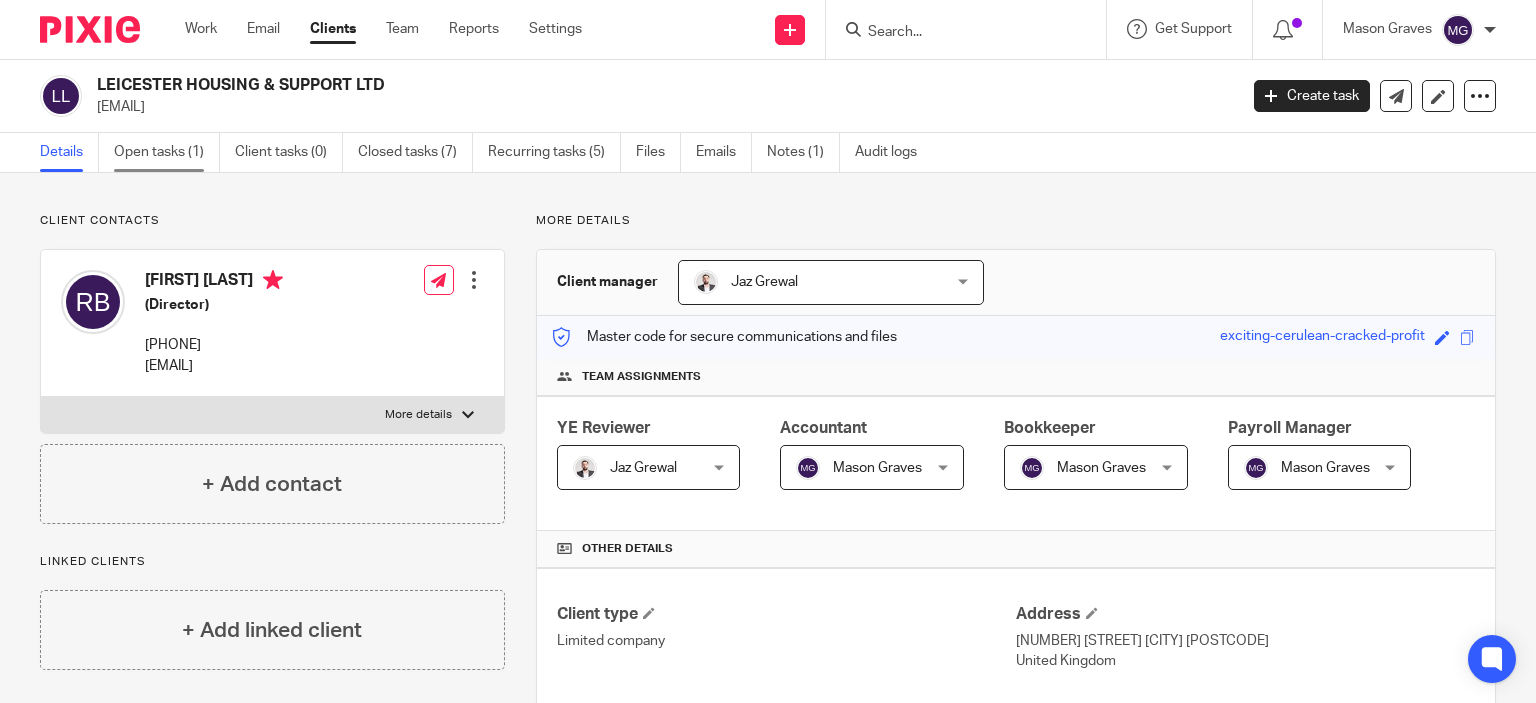 click on "Open tasks (1)" at bounding box center [167, 152] 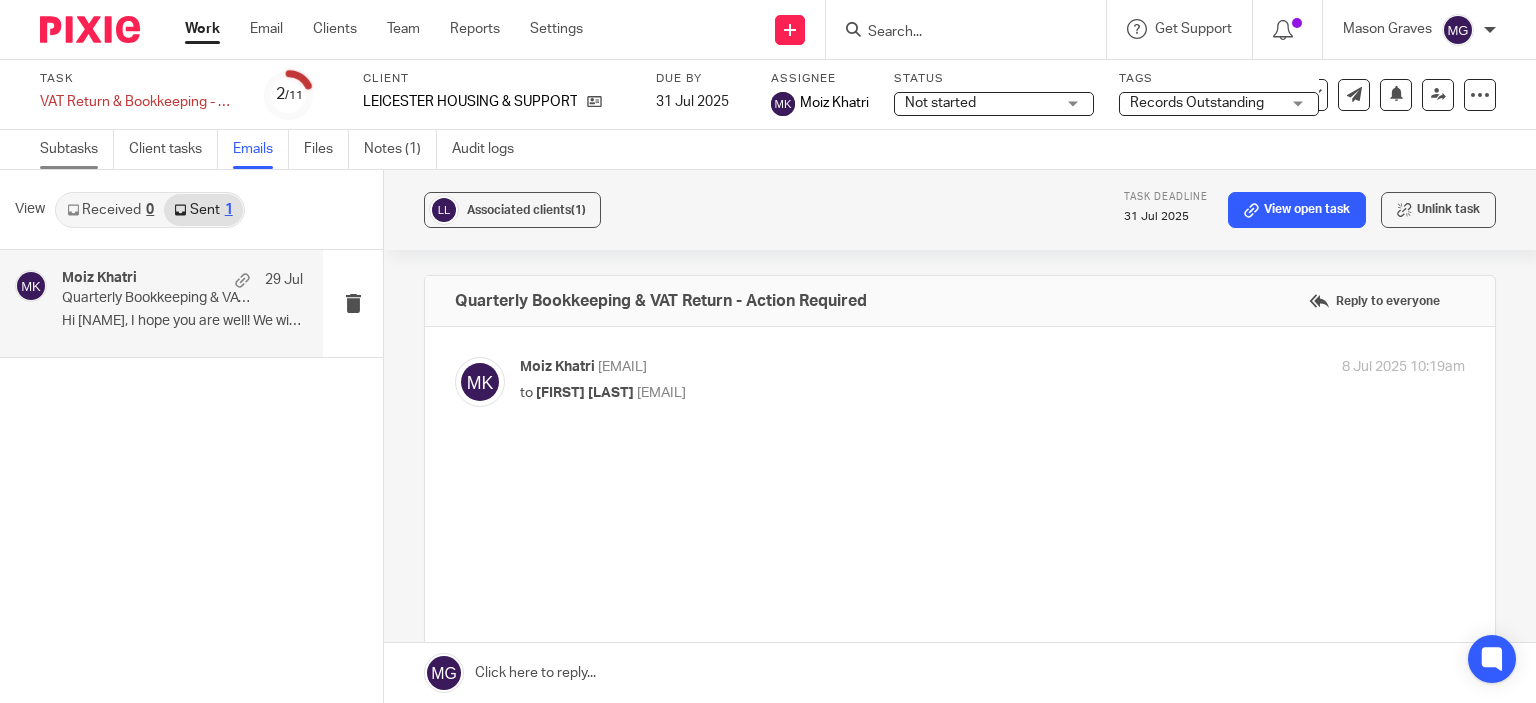 click on "Subtasks" at bounding box center (77, 149) 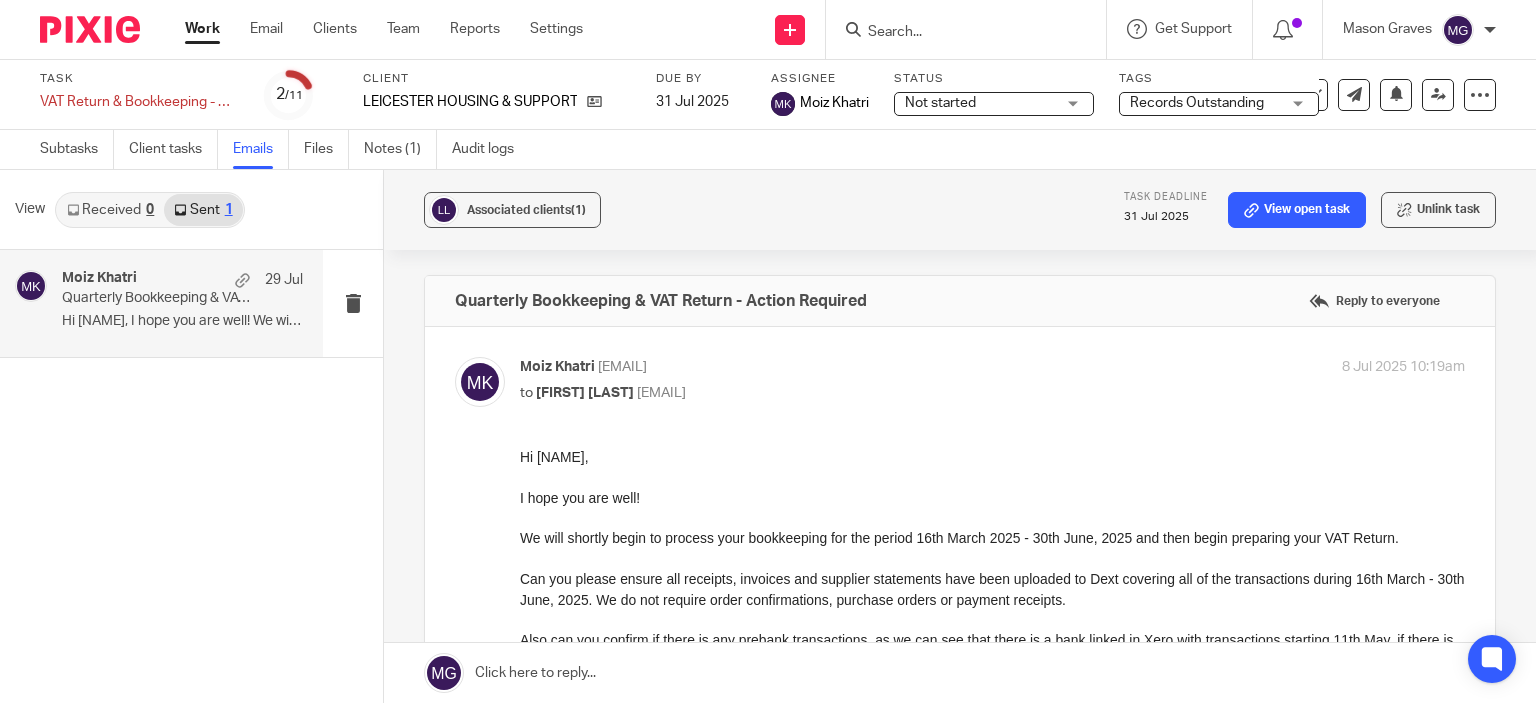 scroll, scrollTop: 0, scrollLeft: 0, axis: both 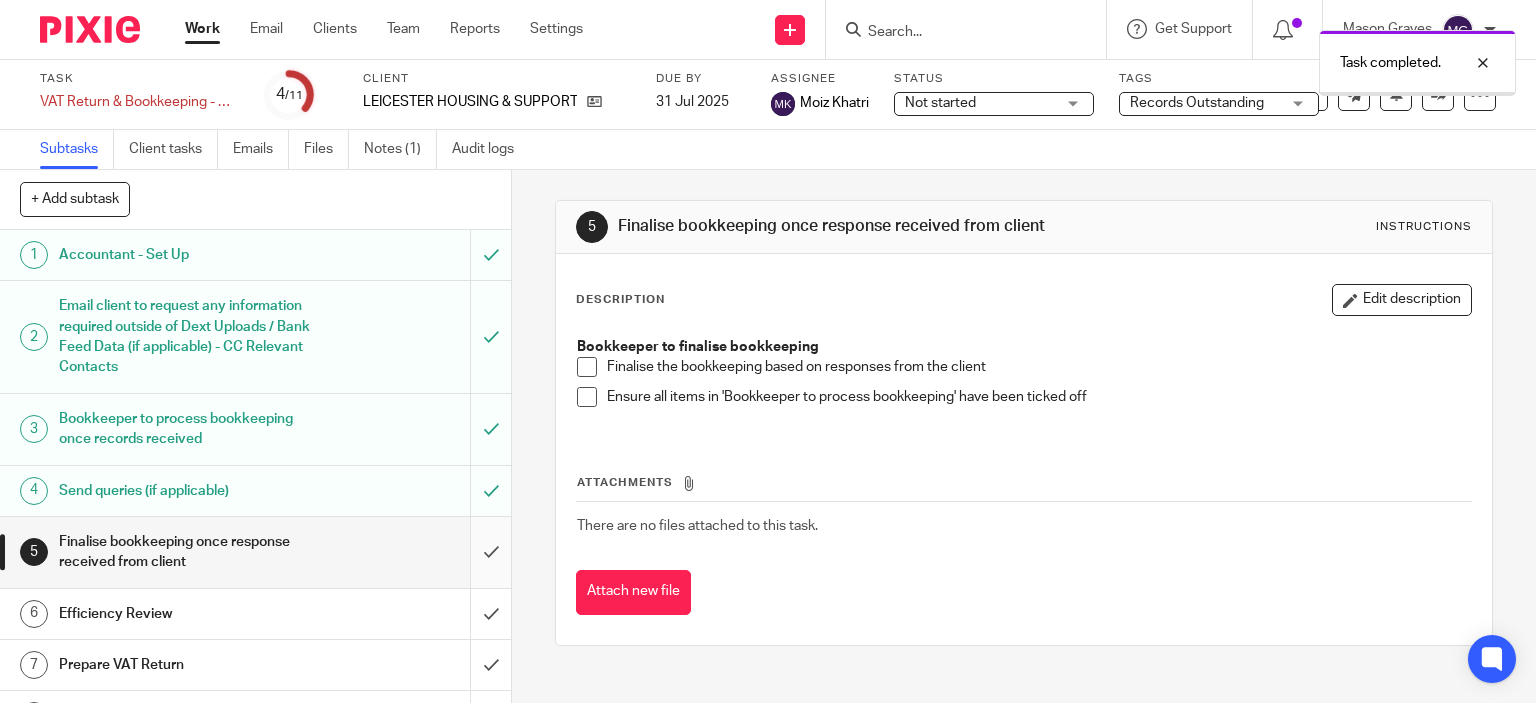 click at bounding box center (255, 552) 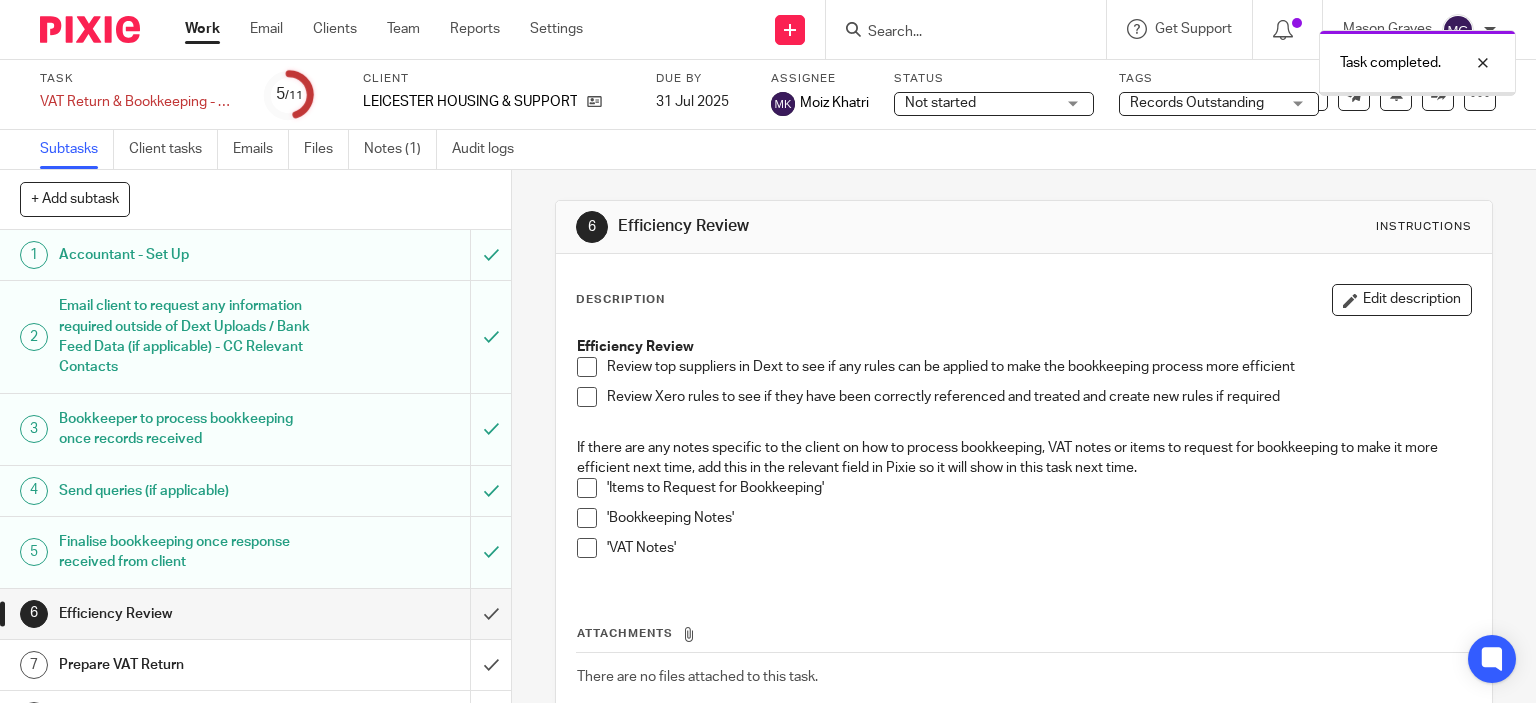 scroll, scrollTop: 0, scrollLeft: 0, axis: both 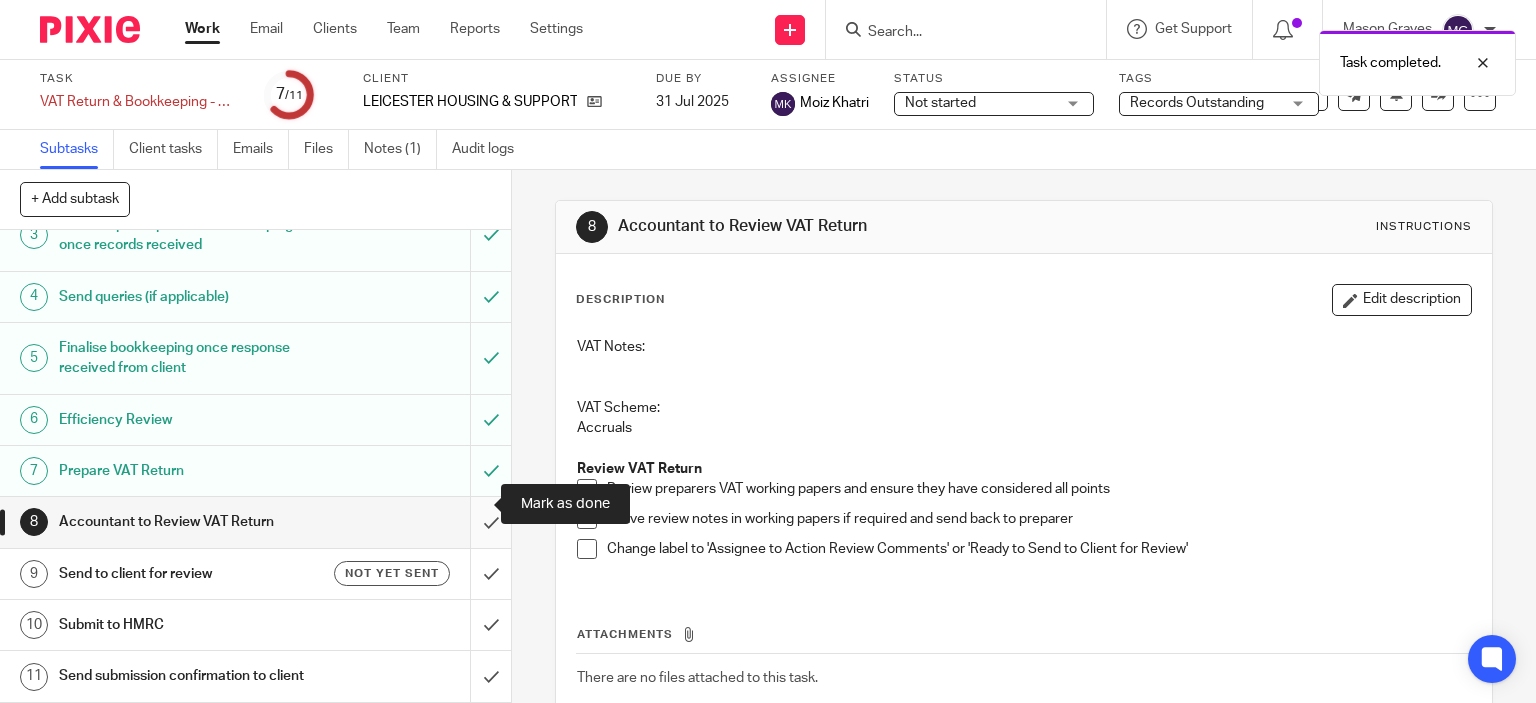 click at bounding box center [255, 522] 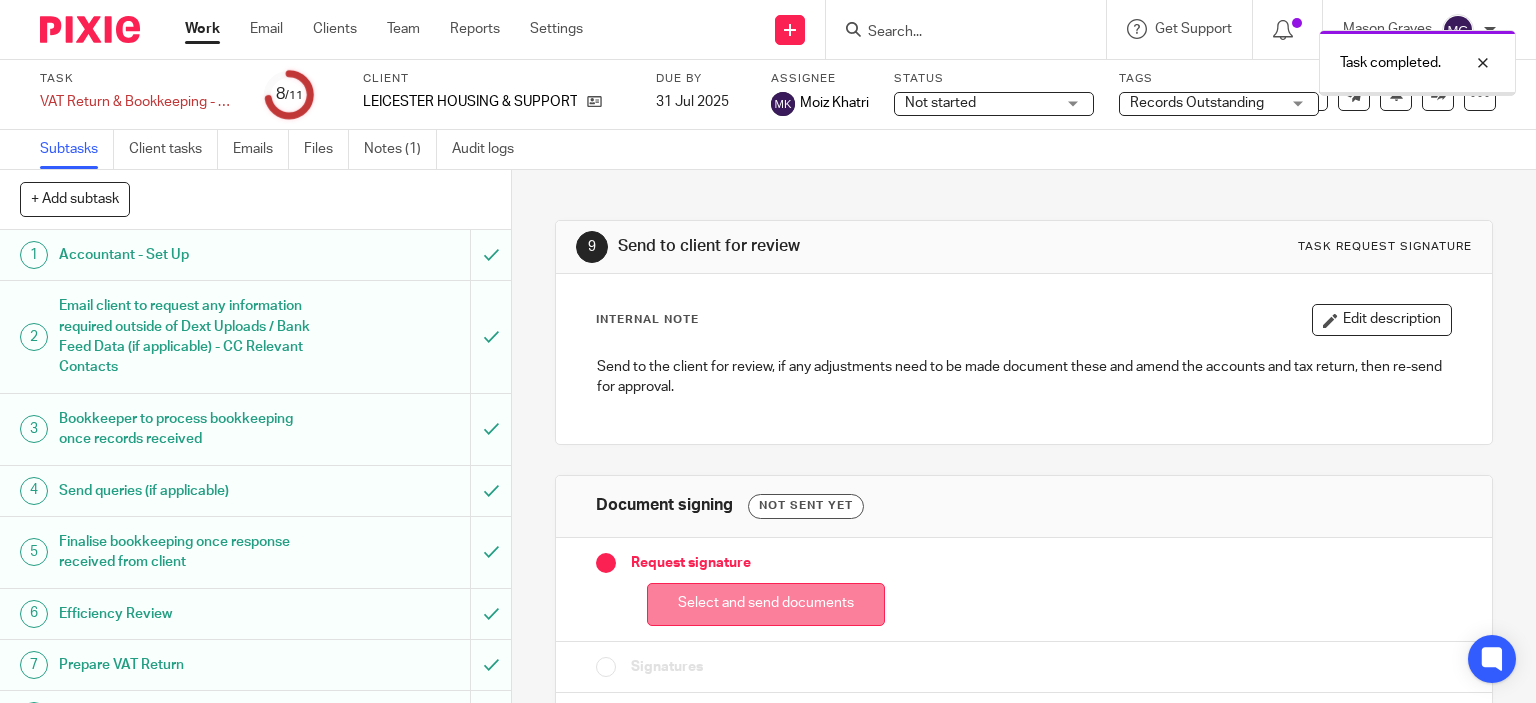 scroll, scrollTop: 0, scrollLeft: 0, axis: both 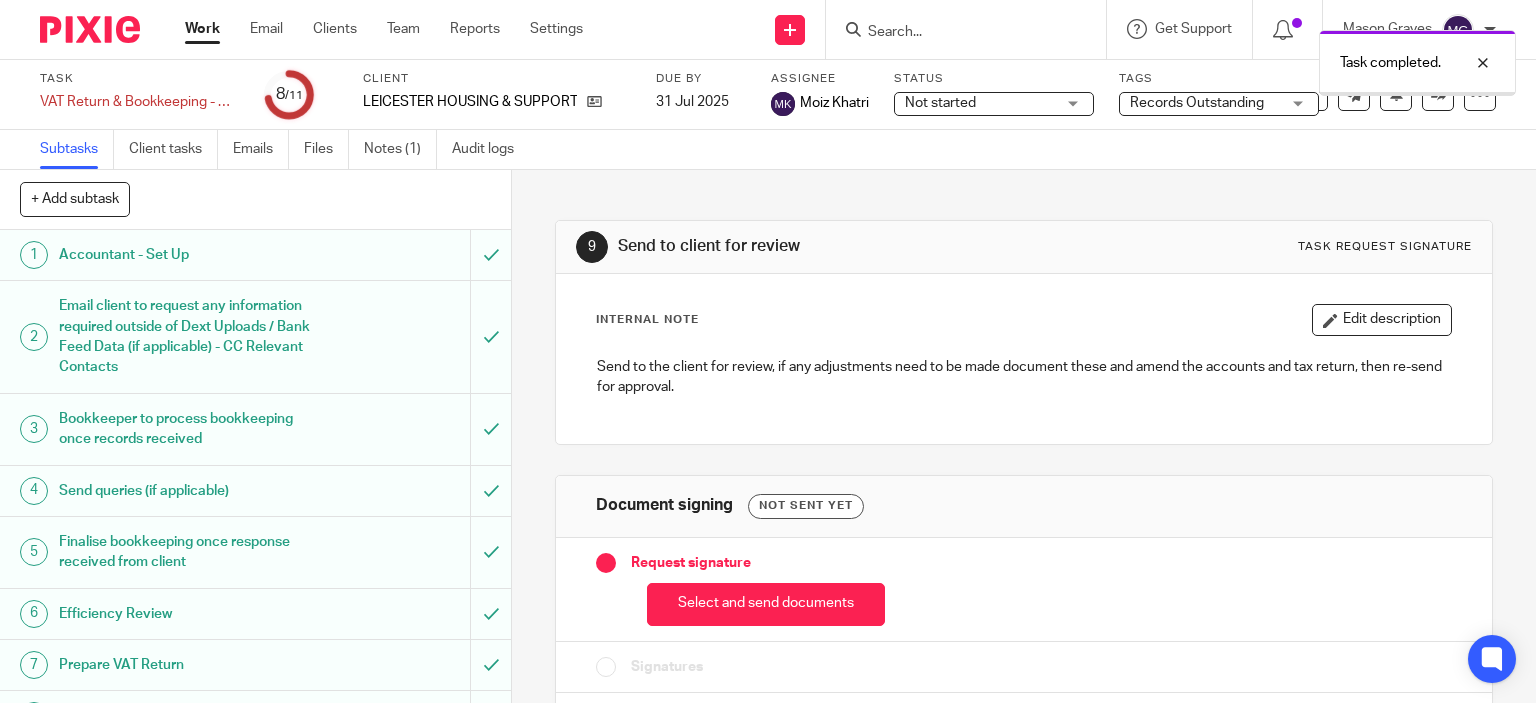 click on "Select and send documents" at bounding box center (766, 604) 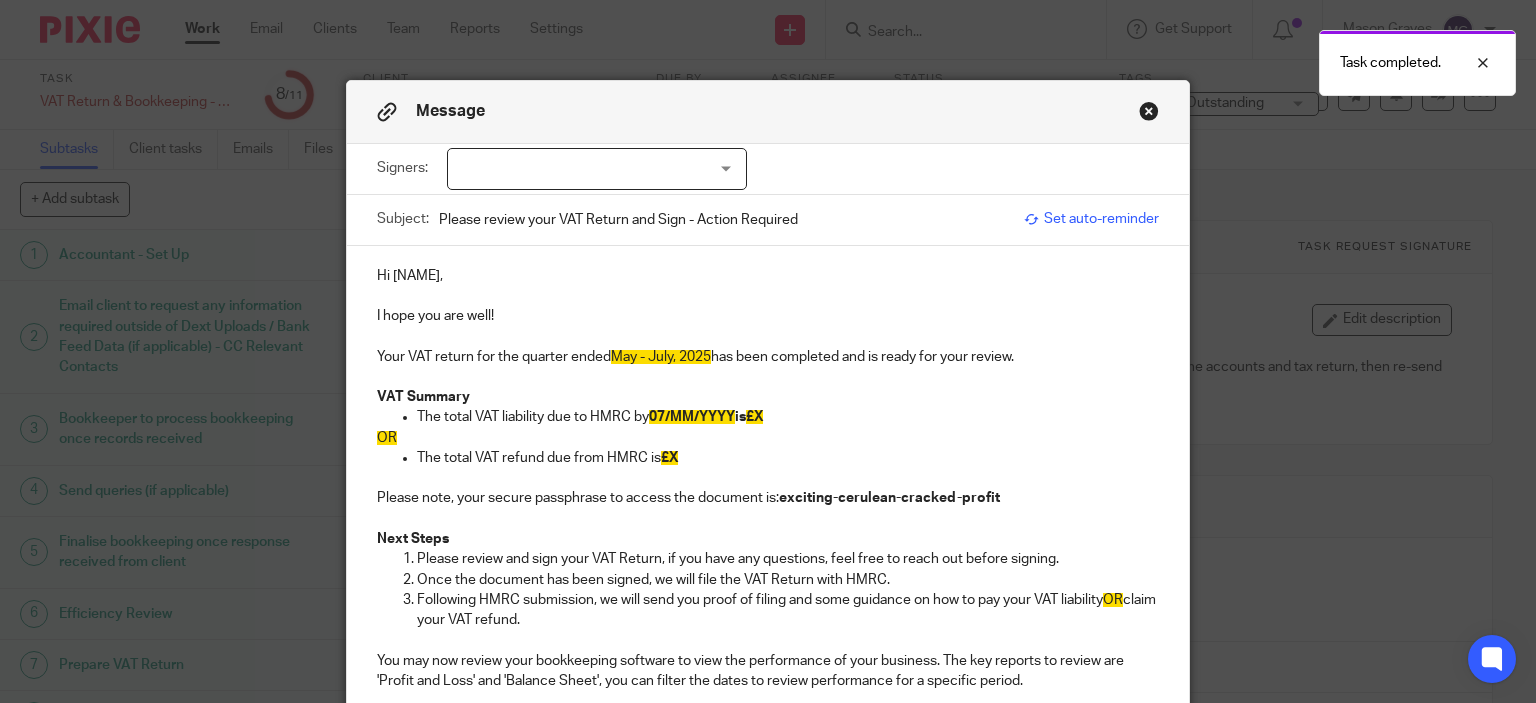 click on "I hope you are well!" at bounding box center [768, 316] 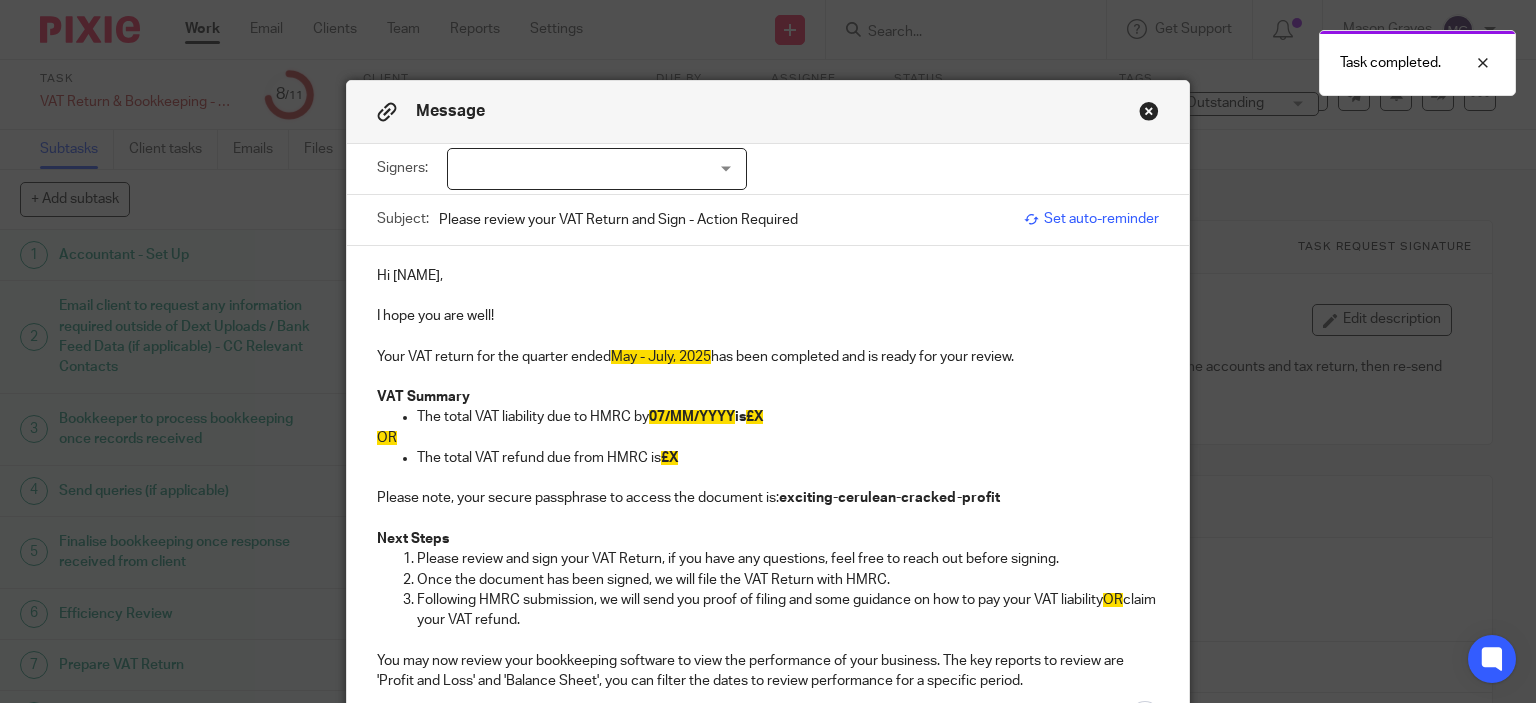 type 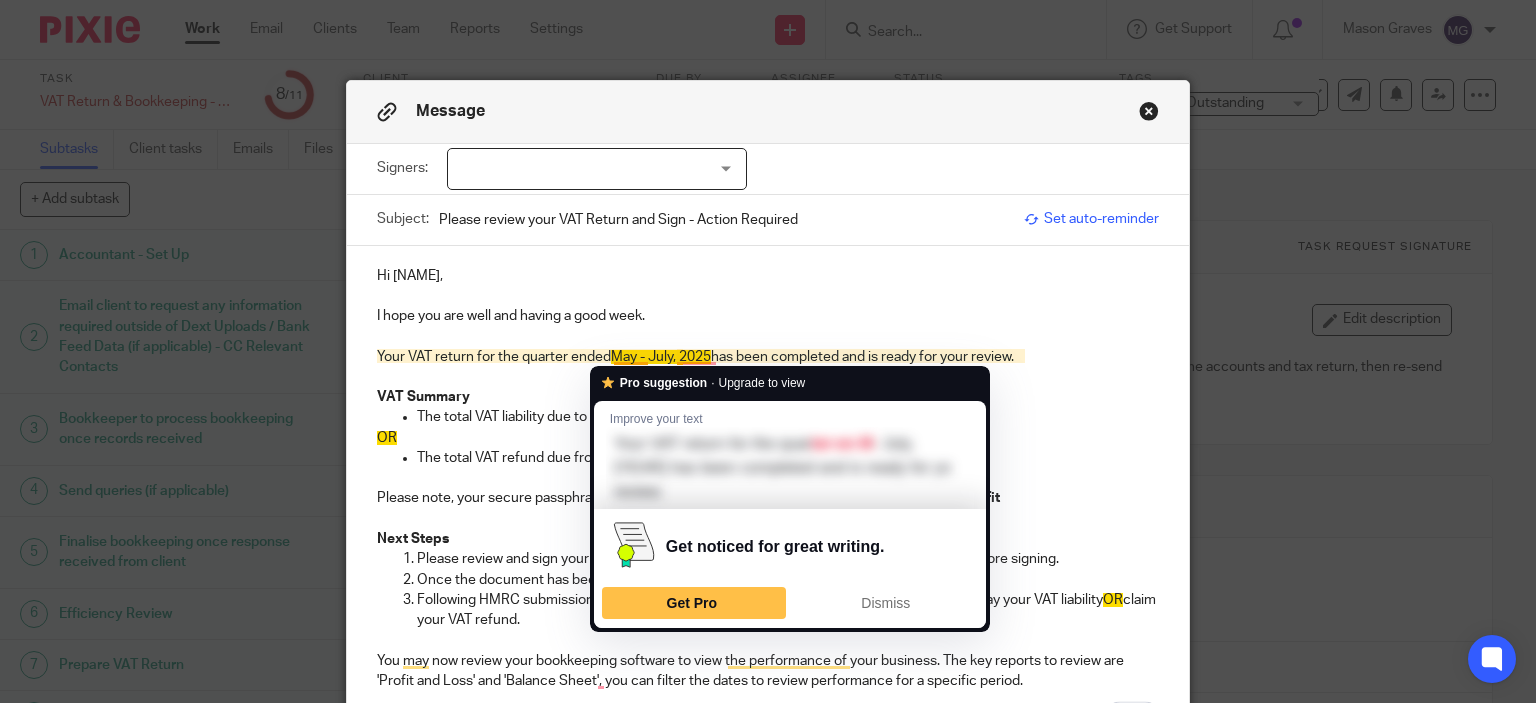 click on "Your VAT return for the quarter ended  May - July, 2025  has been completed and is ready for your review." at bounding box center [768, 357] 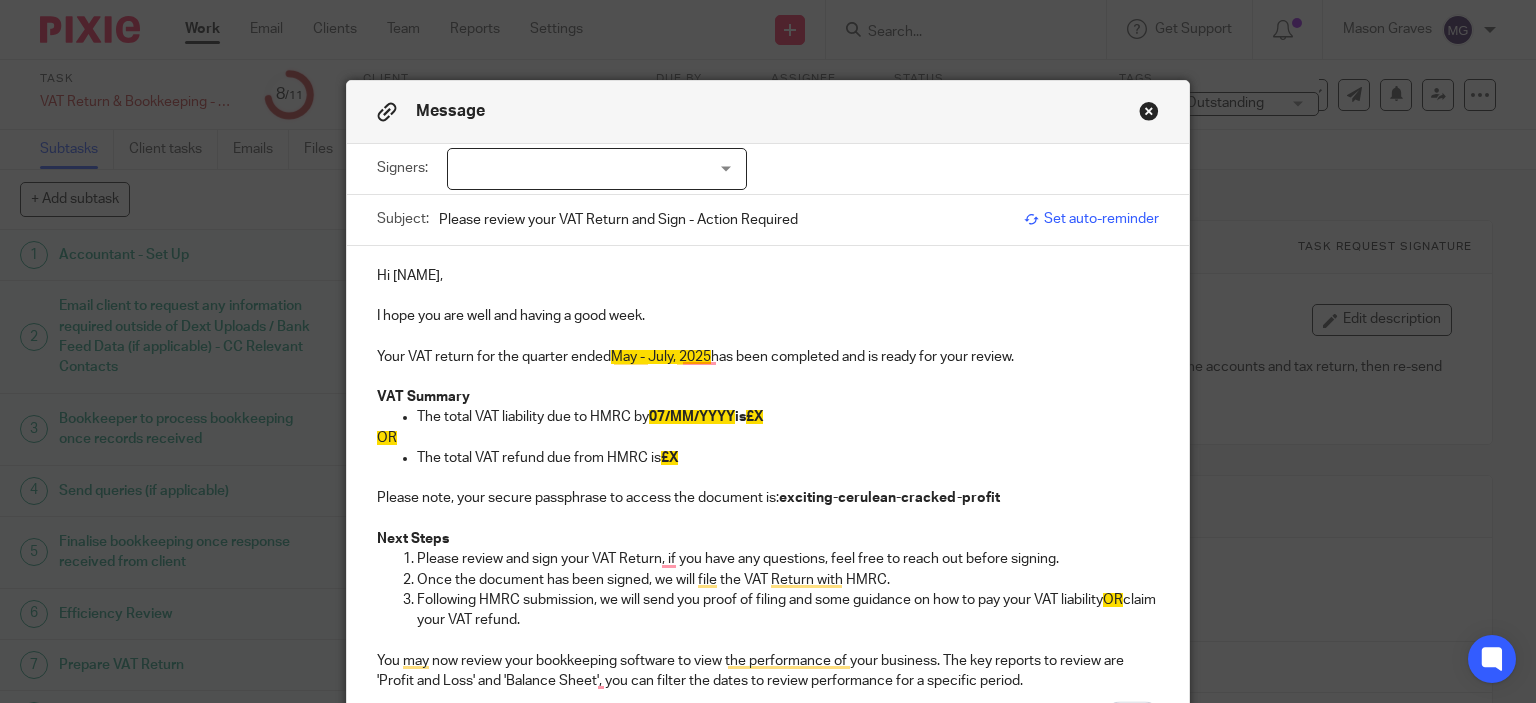 click on "Your VAT return for the quarter ended  May - July, 2025  has been completed and is ready for your review." at bounding box center [768, 357] 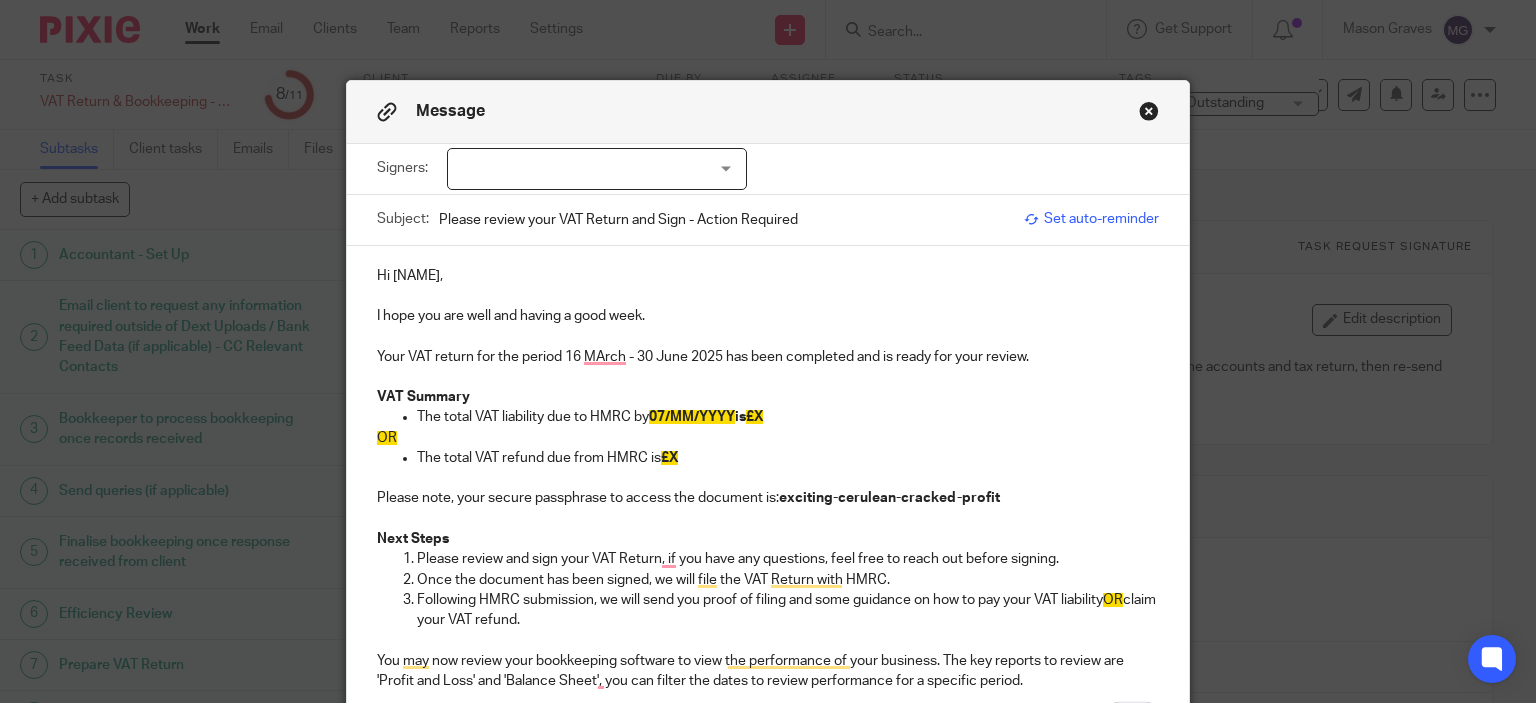 click at bounding box center (768, 377) 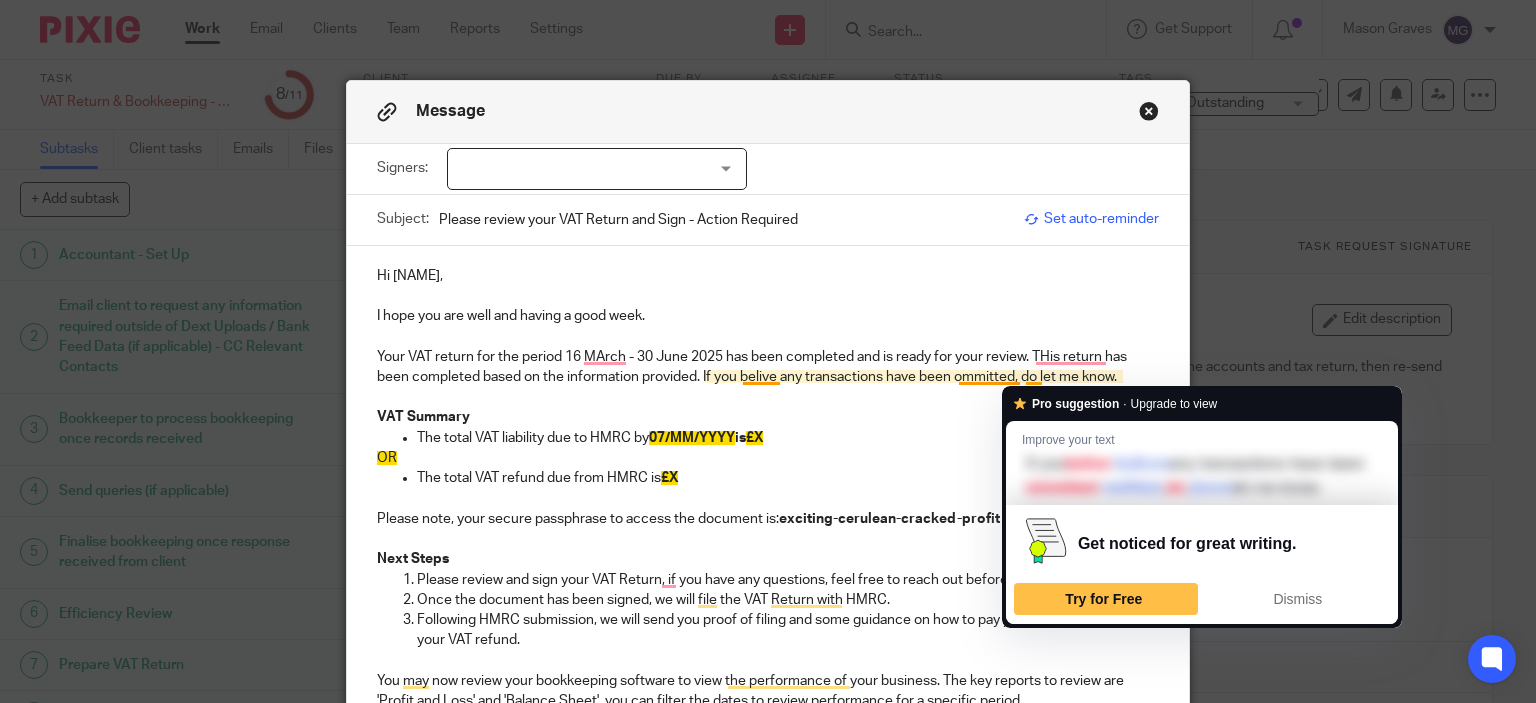 click on "Your VAT return for the period 16 MArch - 30 June 2025 has been completed and is ready for your review. THis return has been completed based on the information provided. If you belive any transactions have been ommitted, do let me know." at bounding box center [768, 367] 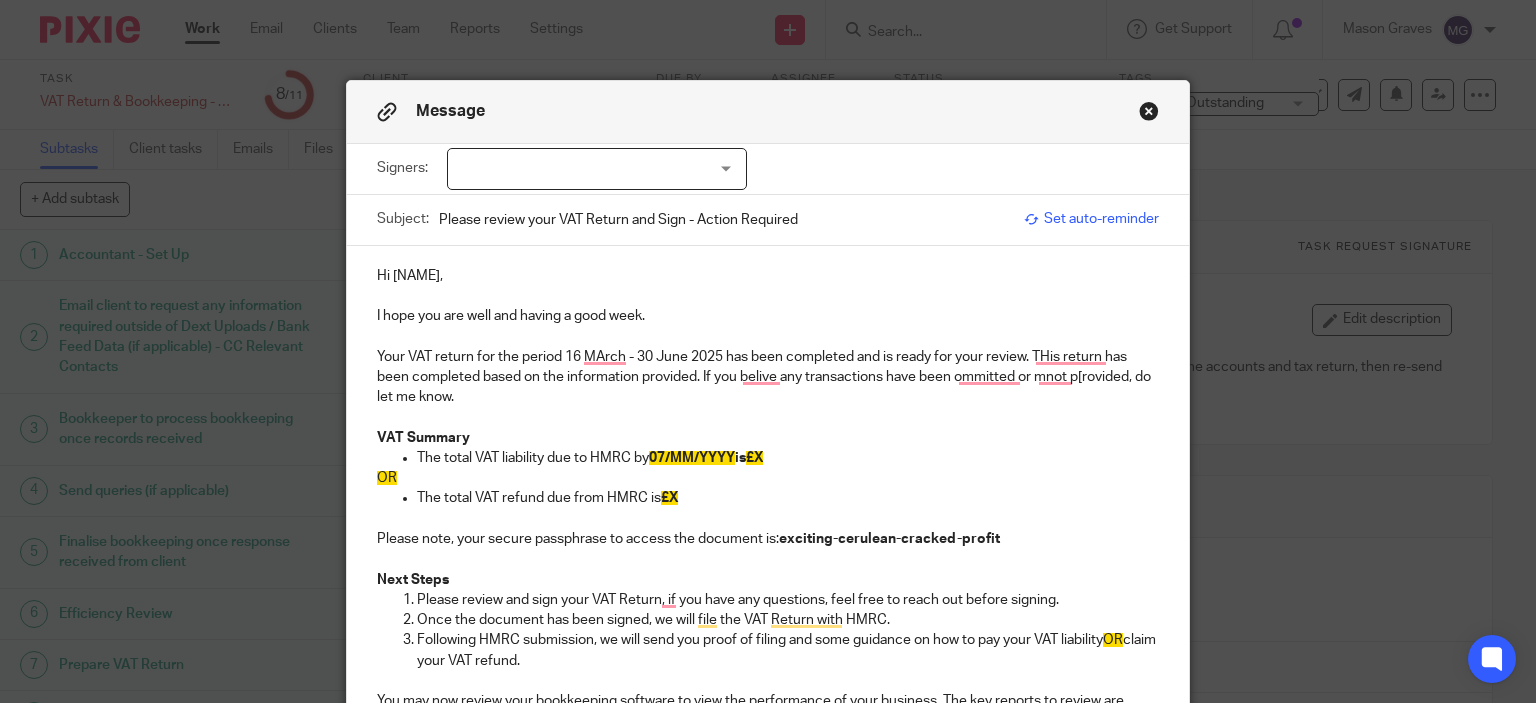 click on "Your VAT return for the period 16 MArch - 30 June 2025 has been completed and is ready for your review. THis return has been completed based on the information provided. If you belive any transactions have been ommitted or mnot p[rovided, do let me know." at bounding box center (768, 377) 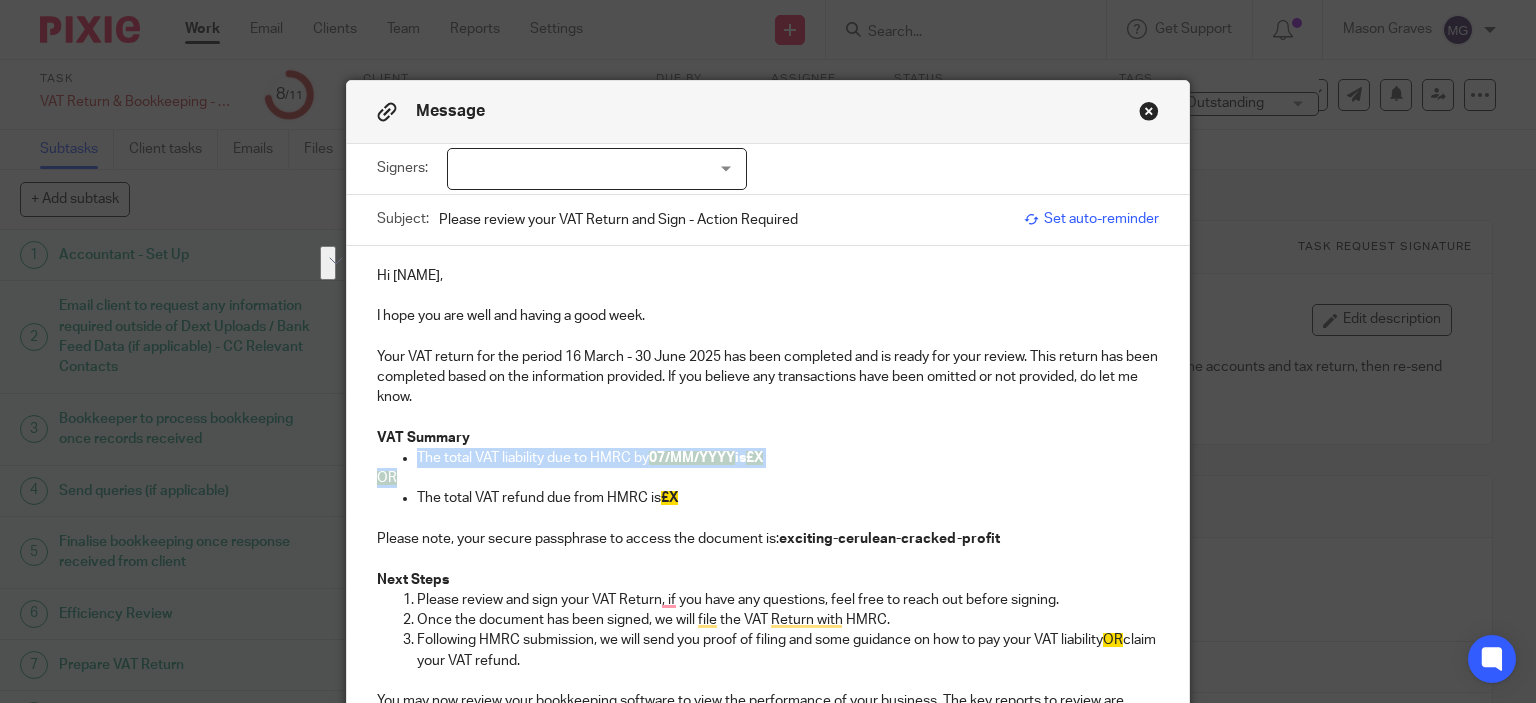 drag, startPoint x: 461, startPoint y: 483, endPoint x: 359, endPoint y: 451, distance: 106.901825 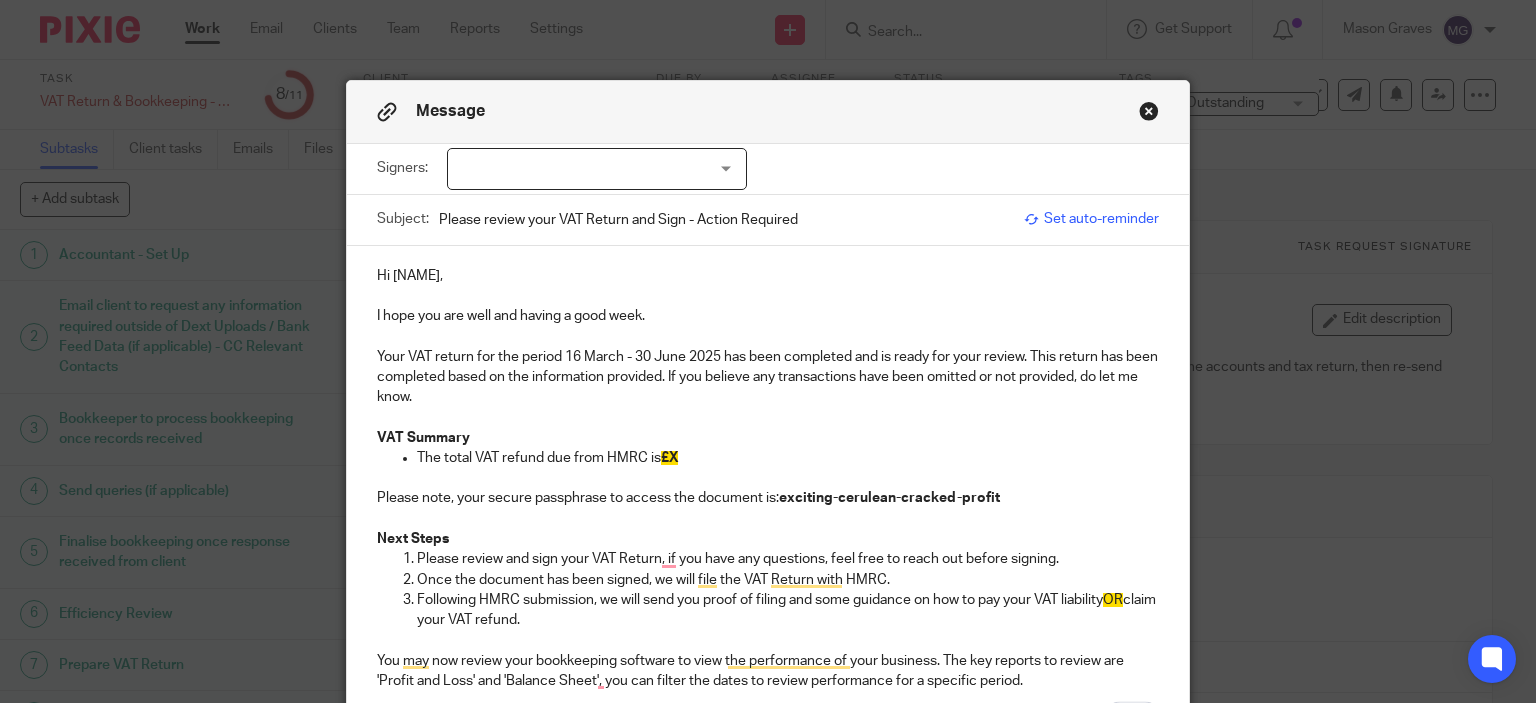 click on "£X" at bounding box center (669, 458) 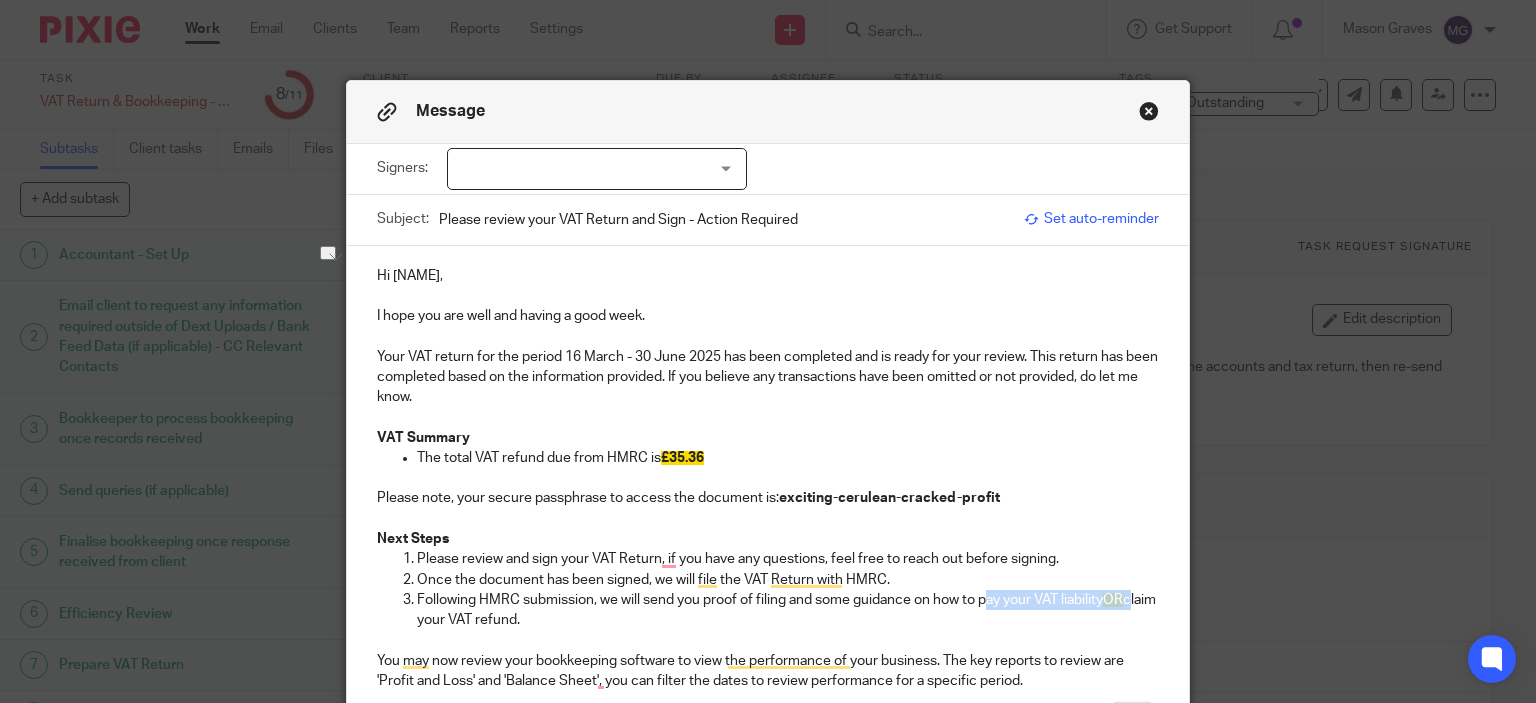 drag, startPoint x: 1128, startPoint y: 599, endPoint x: 976, endPoint y: 603, distance: 152.05263 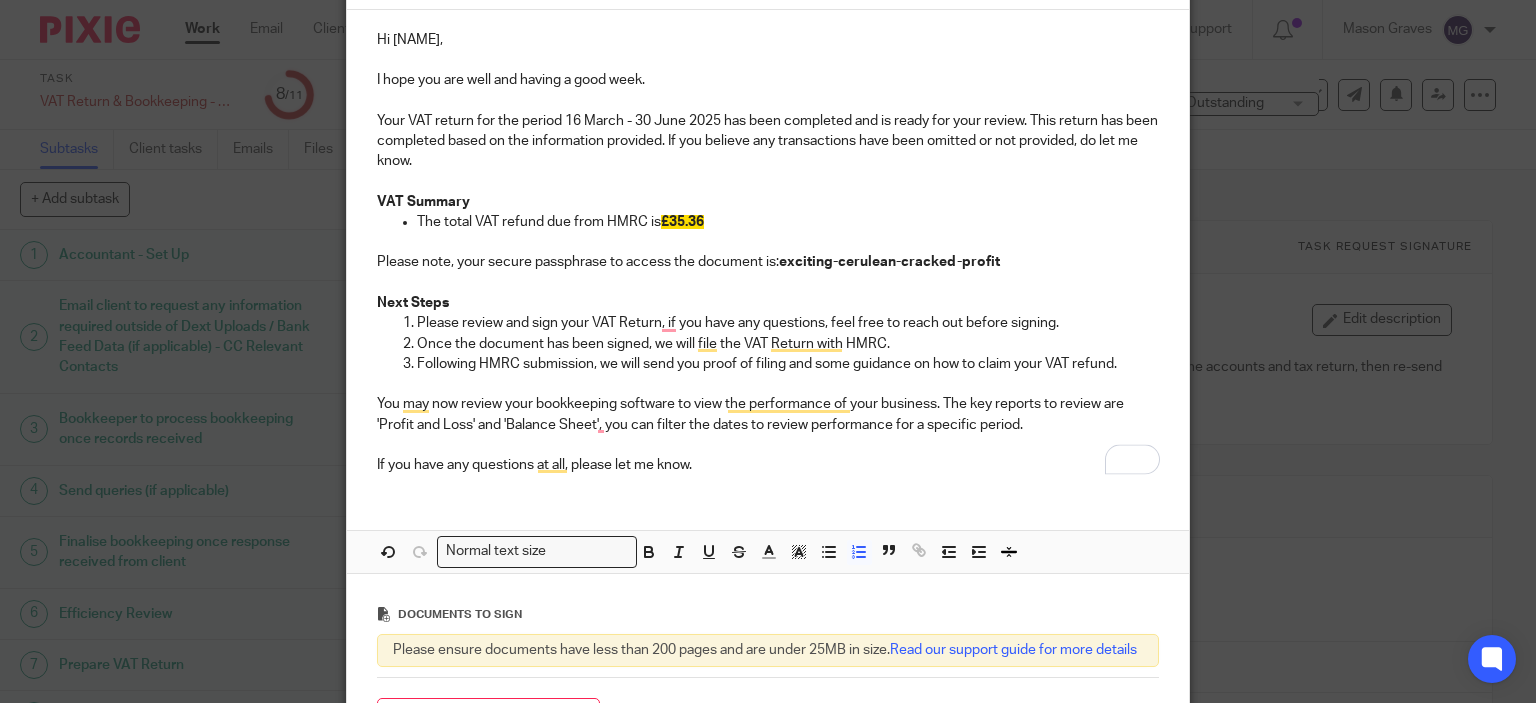 scroll, scrollTop: 237, scrollLeft: 0, axis: vertical 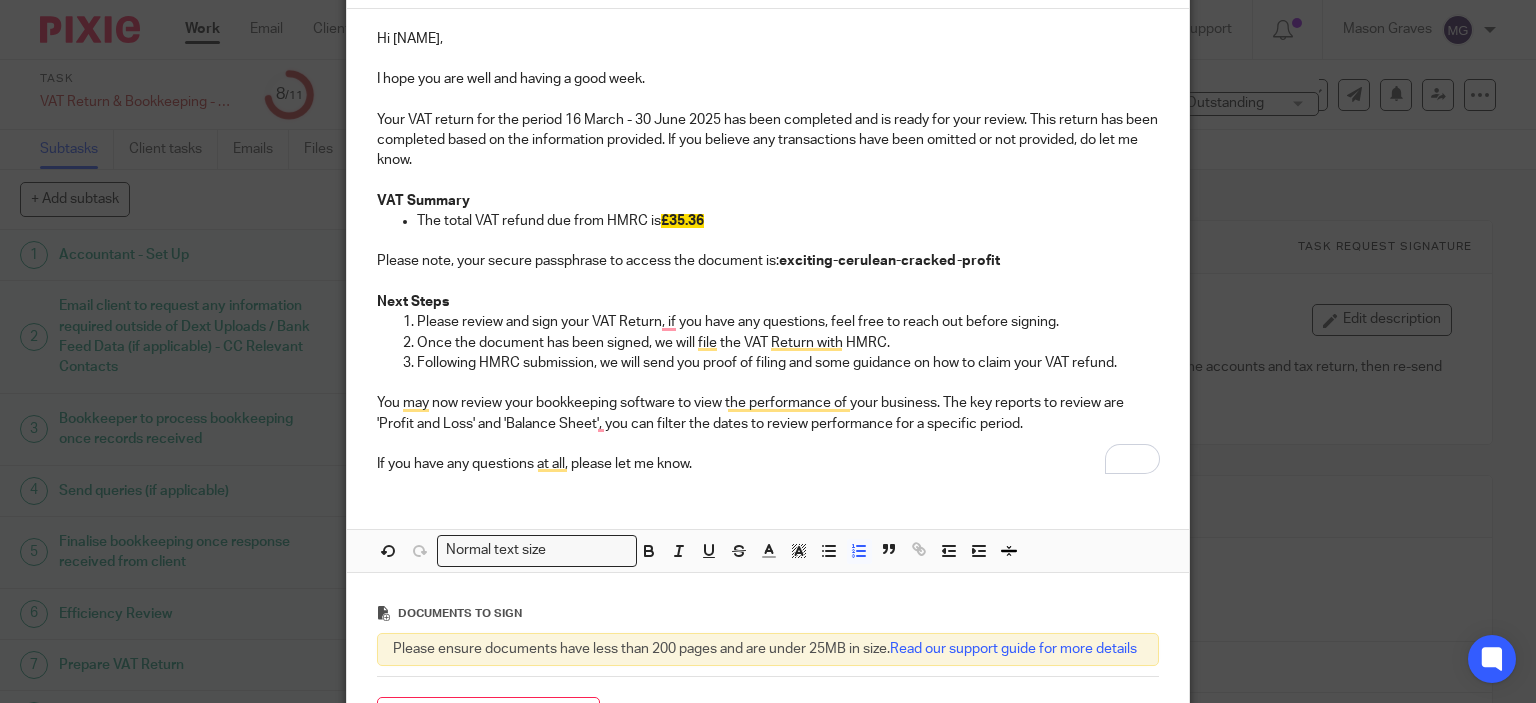 click on "If you have any questions at all, please let me know." at bounding box center [768, 464] 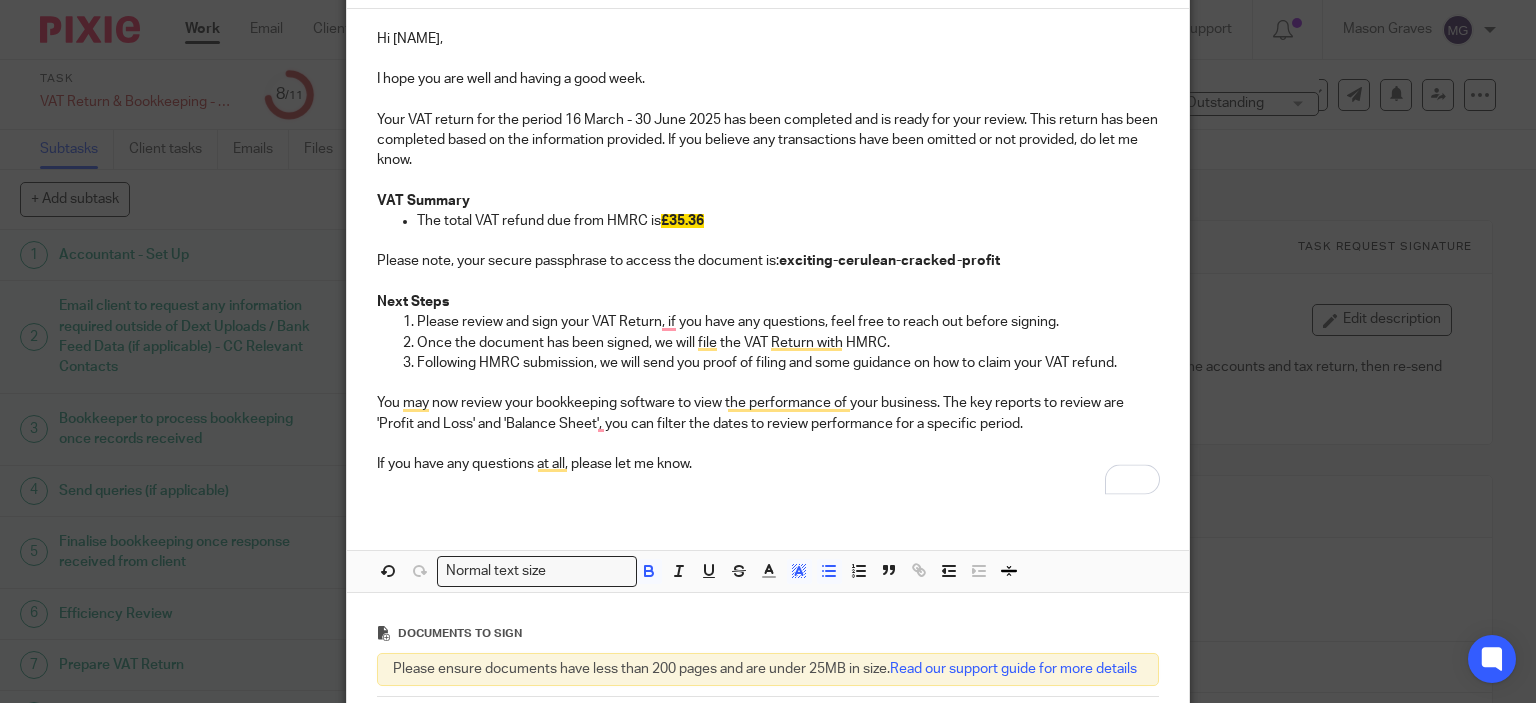 click on "The total VAT refund due from HMRC is  £35.36" at bounding box center [788, 221] 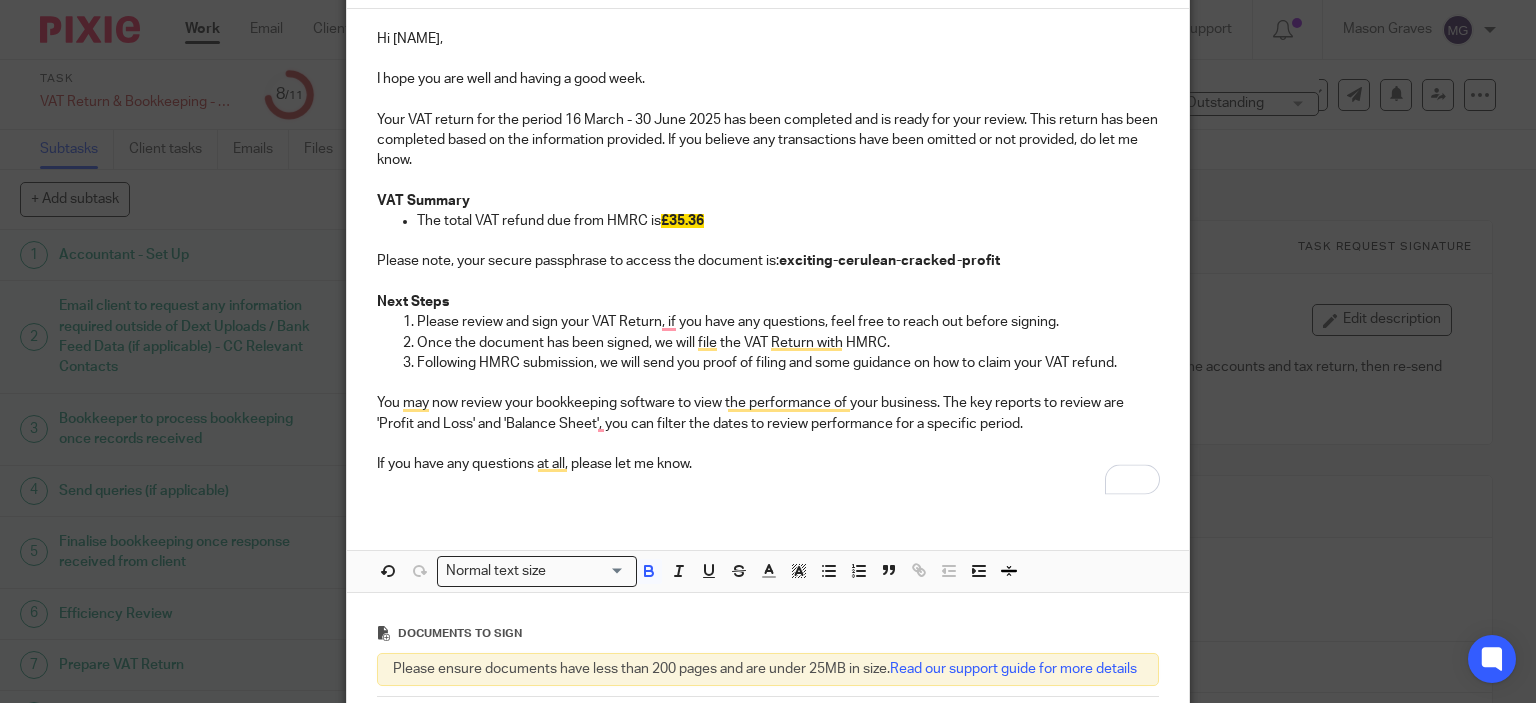 click on "Please note, your secure passphrase to access the document is:  exciting-cerulean-cracked-profit" at bounding box center [768, 261] 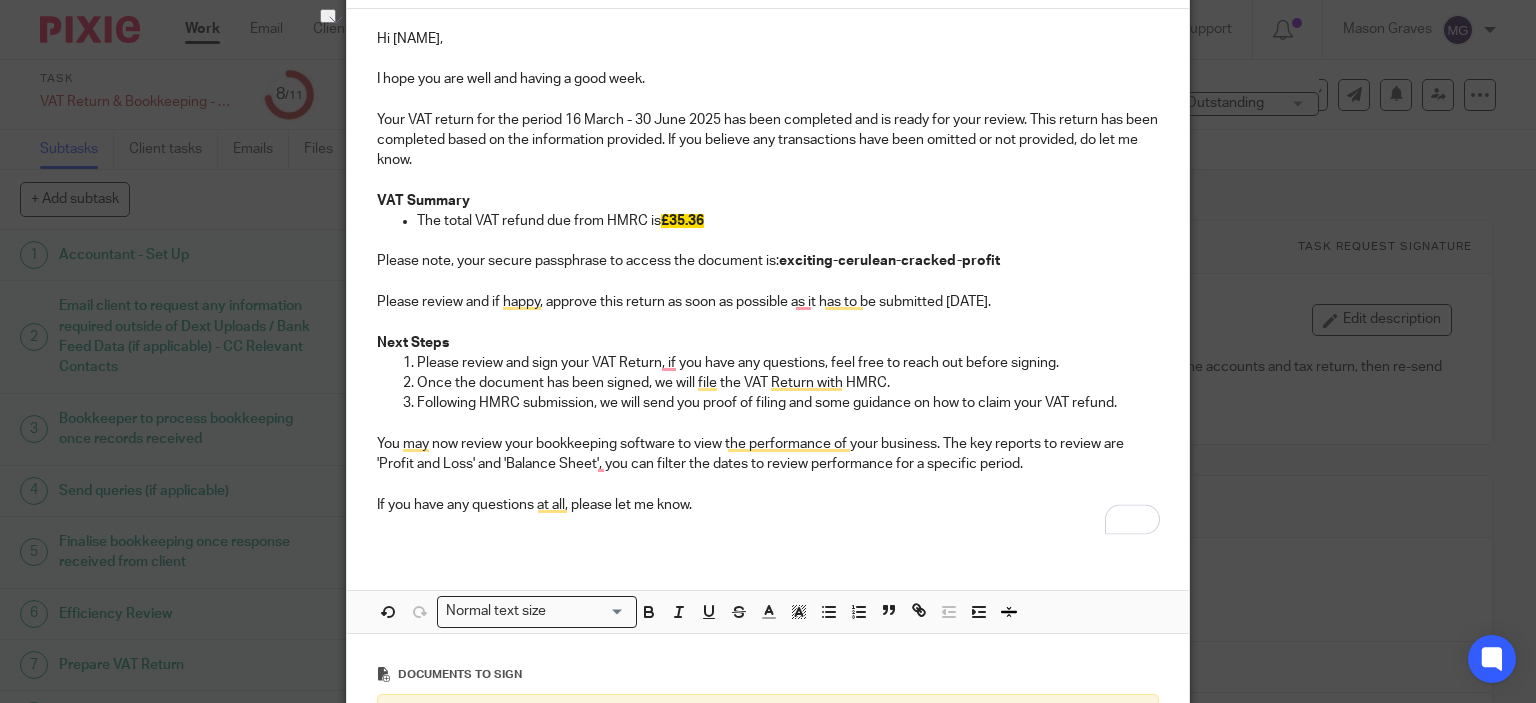 drag, startPoint x: 1024, startPoint y: 300, endPoint x: 321, endPoint y: 303, distance: 703.0064 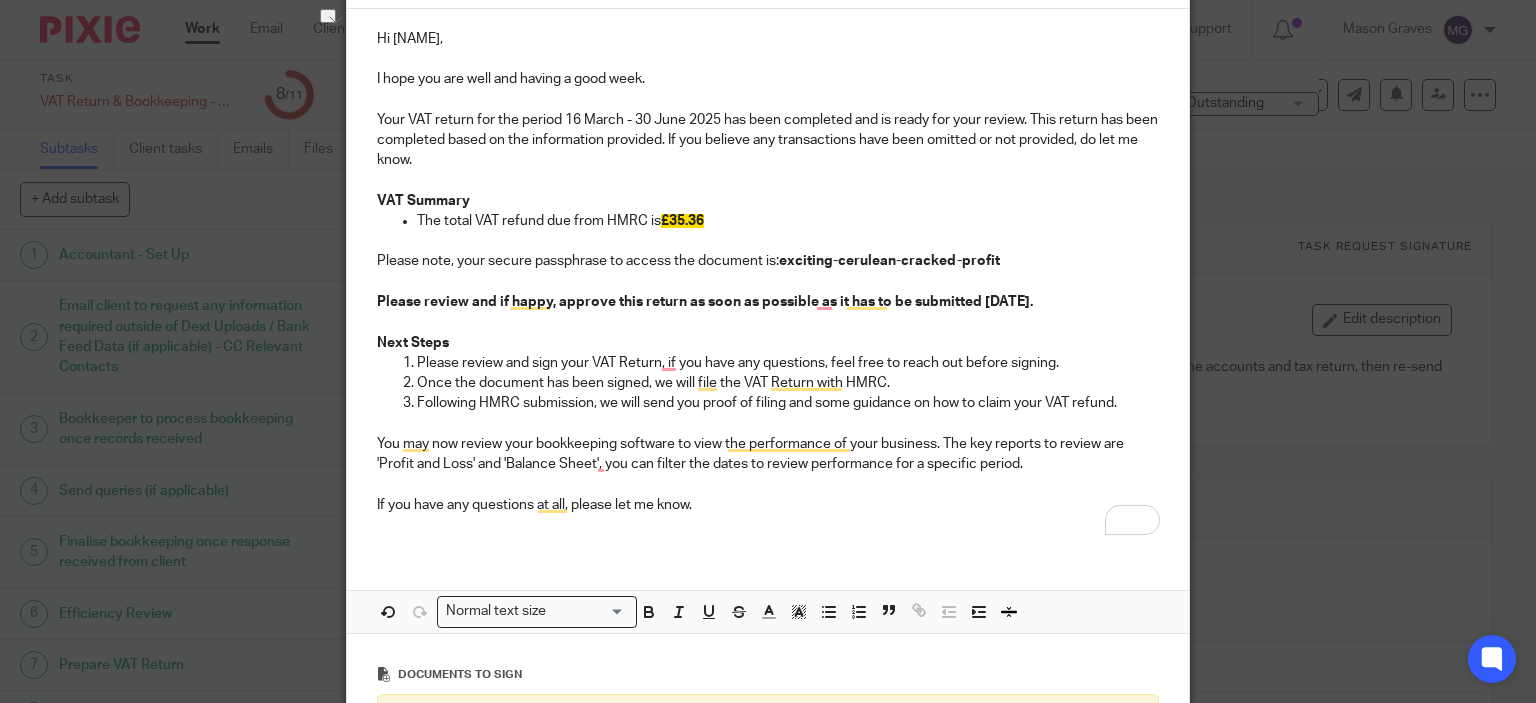 click at bounding box center (768, 282) 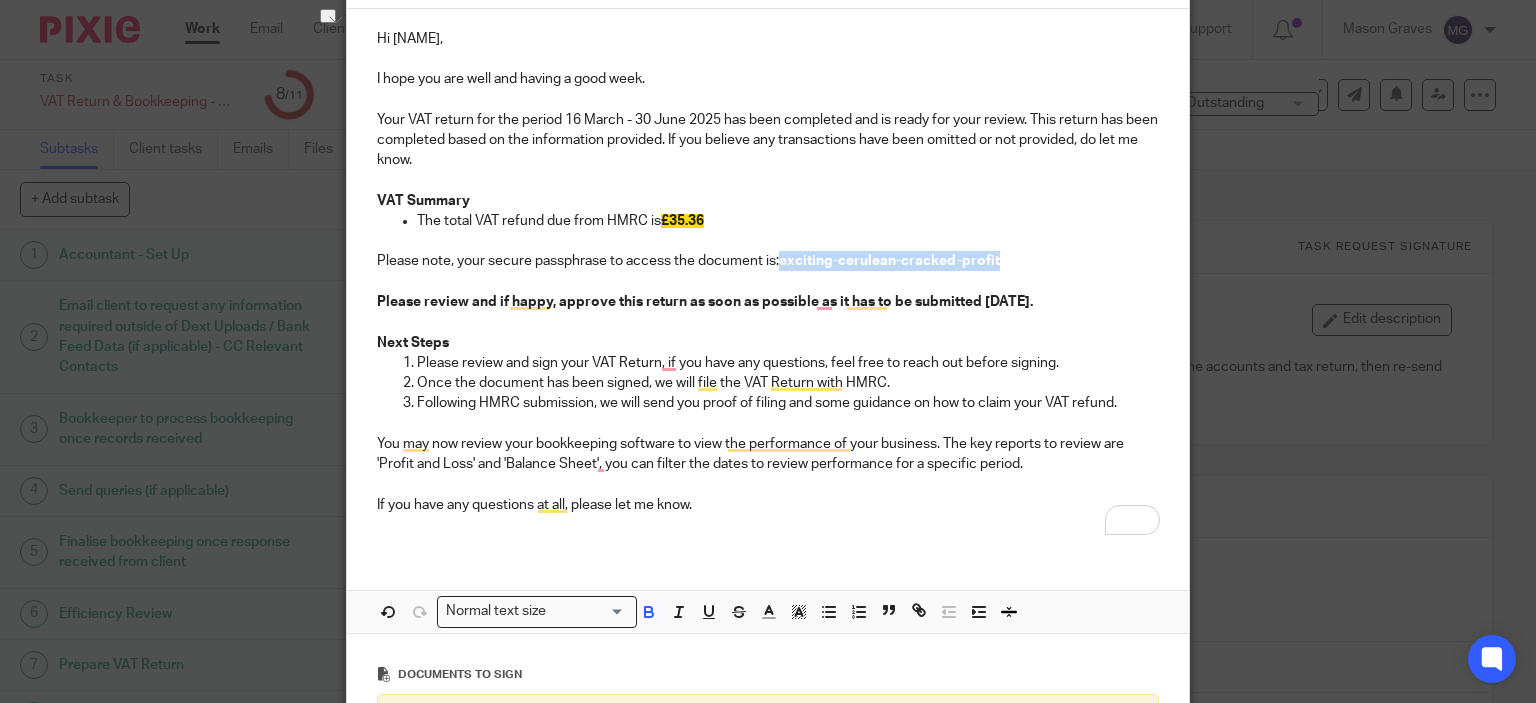drag, startPoint x: 1005, startPoint y: 255, endPoint x: 776, endPoint y: 262, distance: 229.10696 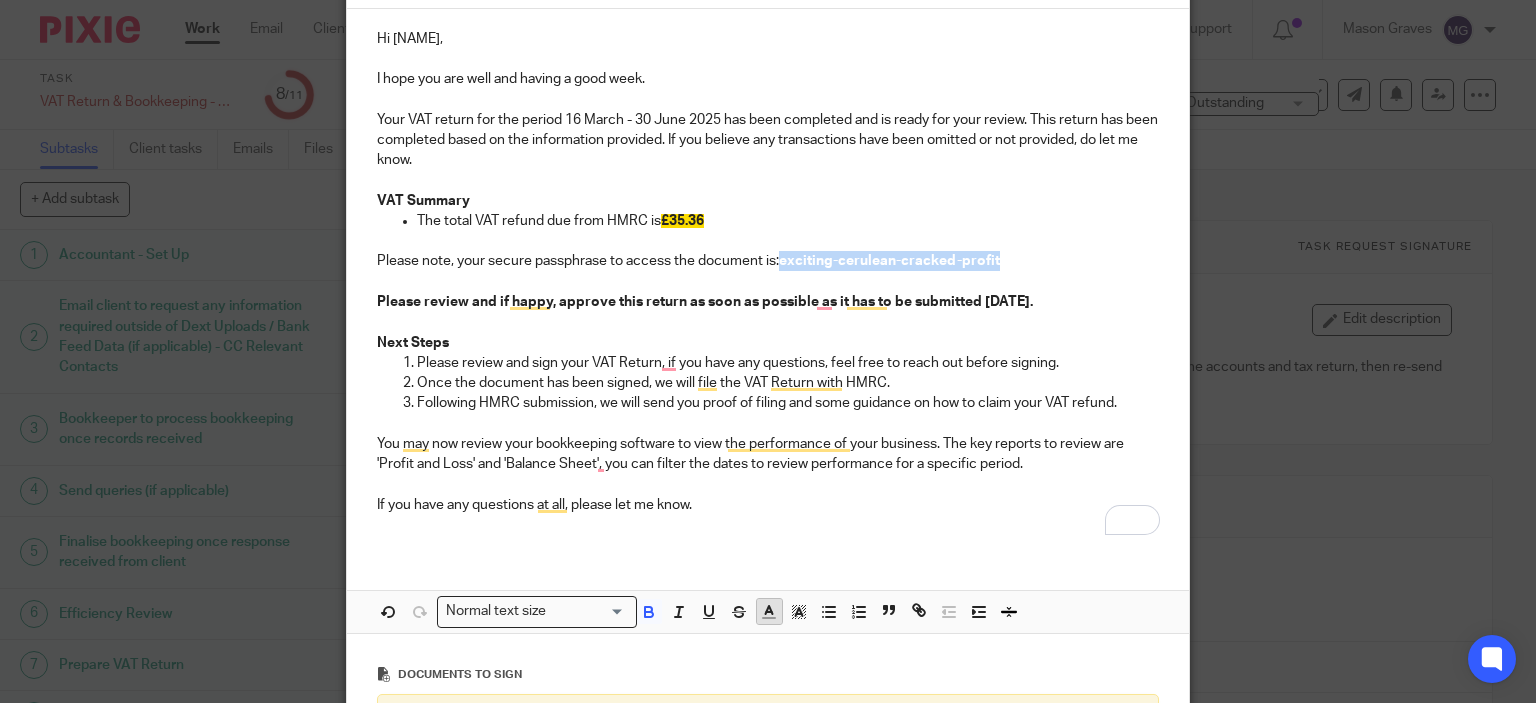 click 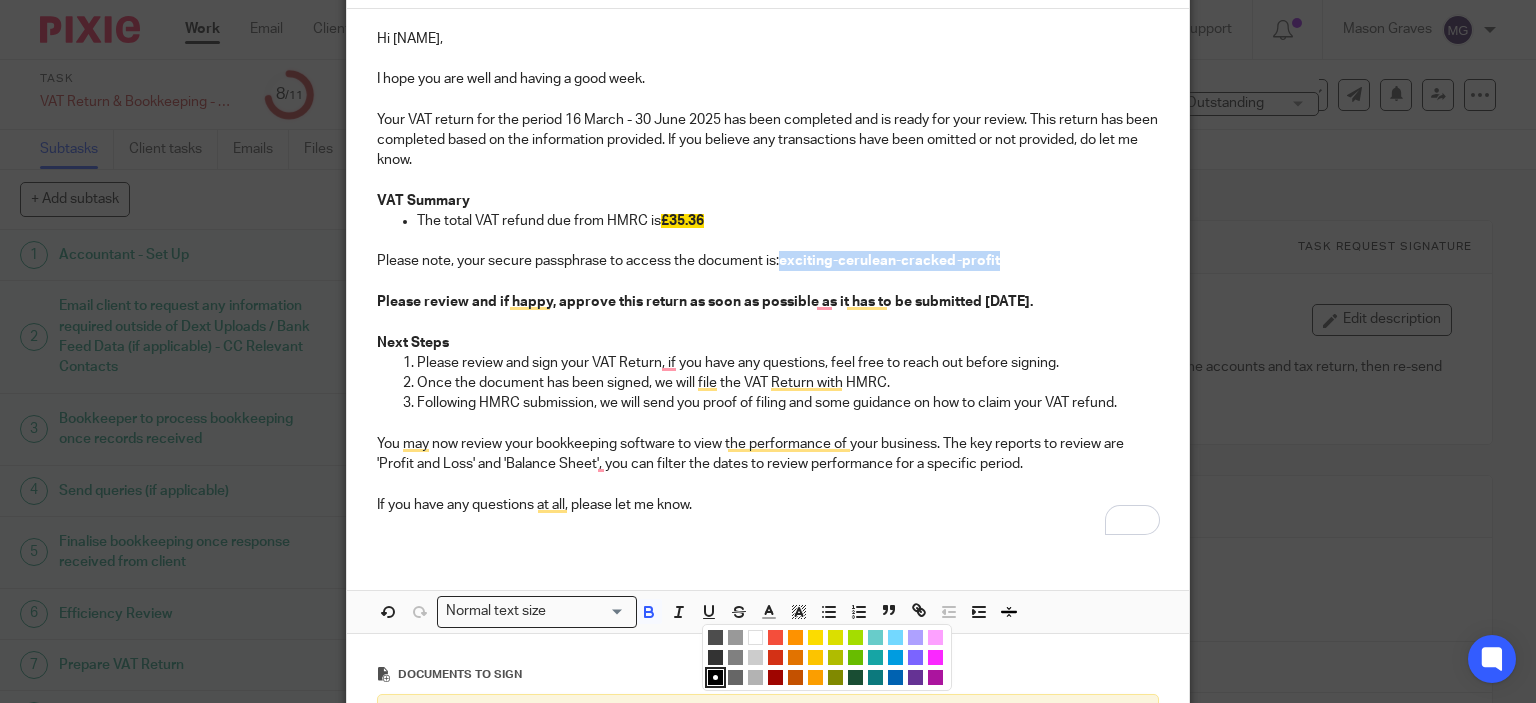 click at bounding box center (895, 677) 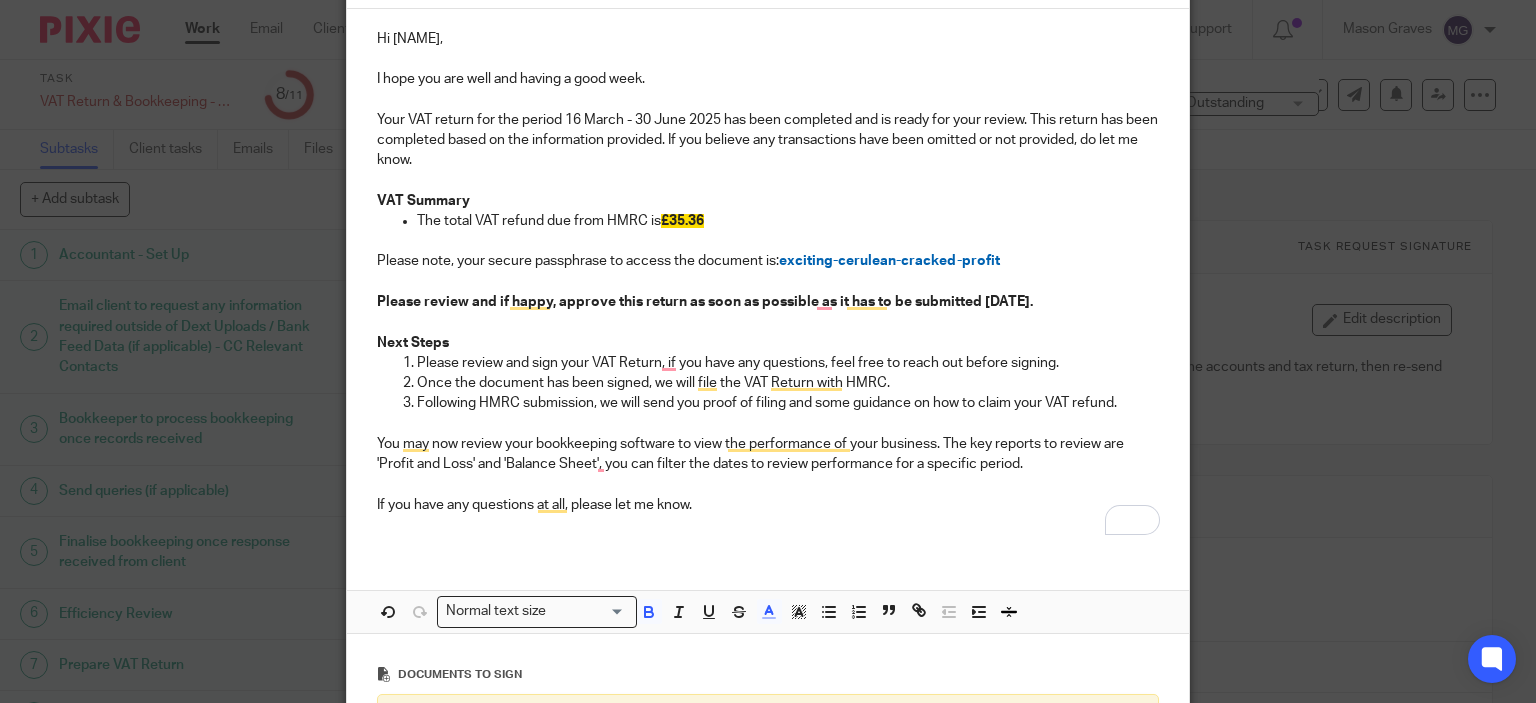click on "Once the document has been signed, we will file the VAT Return with HMRC." at bounding box center [788, 383] 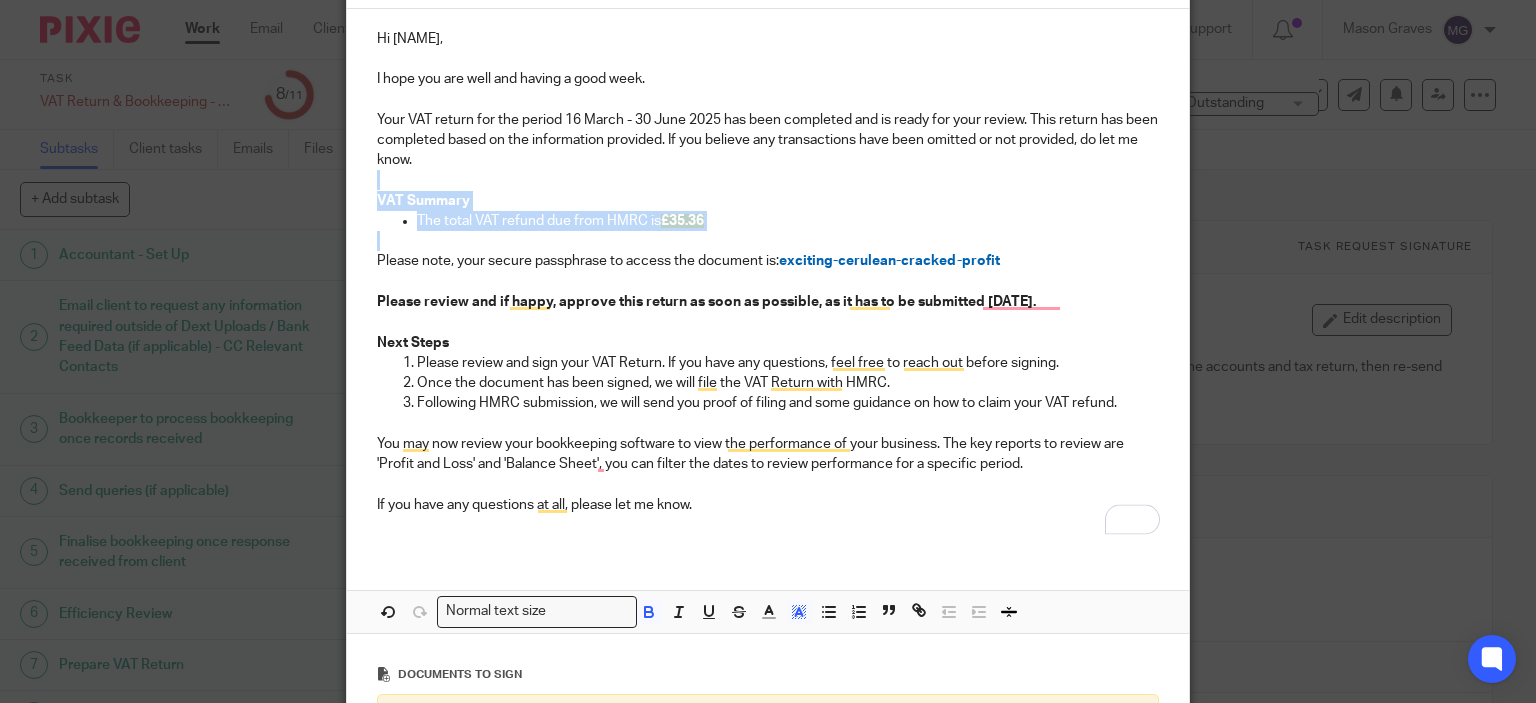 drag, startPoint x: 716, startPoint y: 231, endPoint x: 596, endPoint y: 157, distance: 140.98227 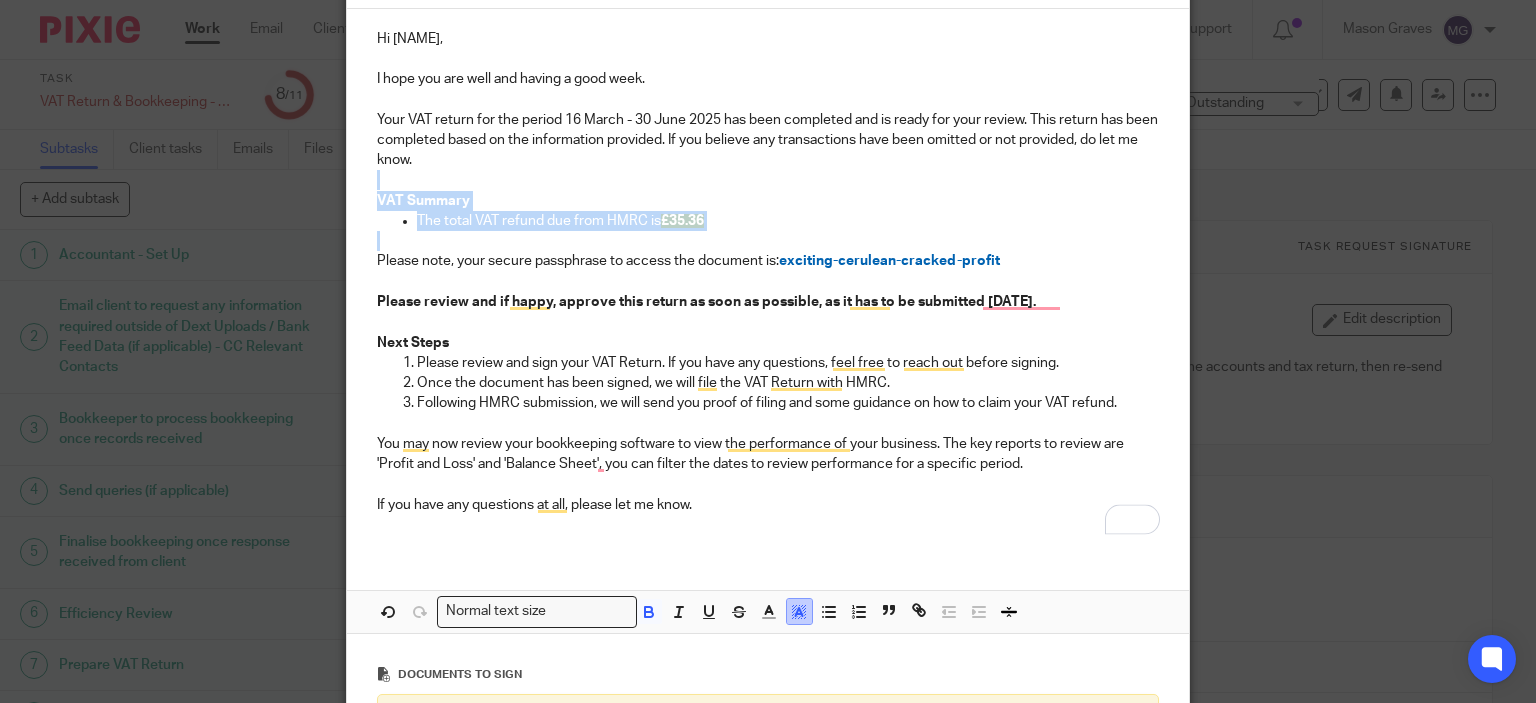click 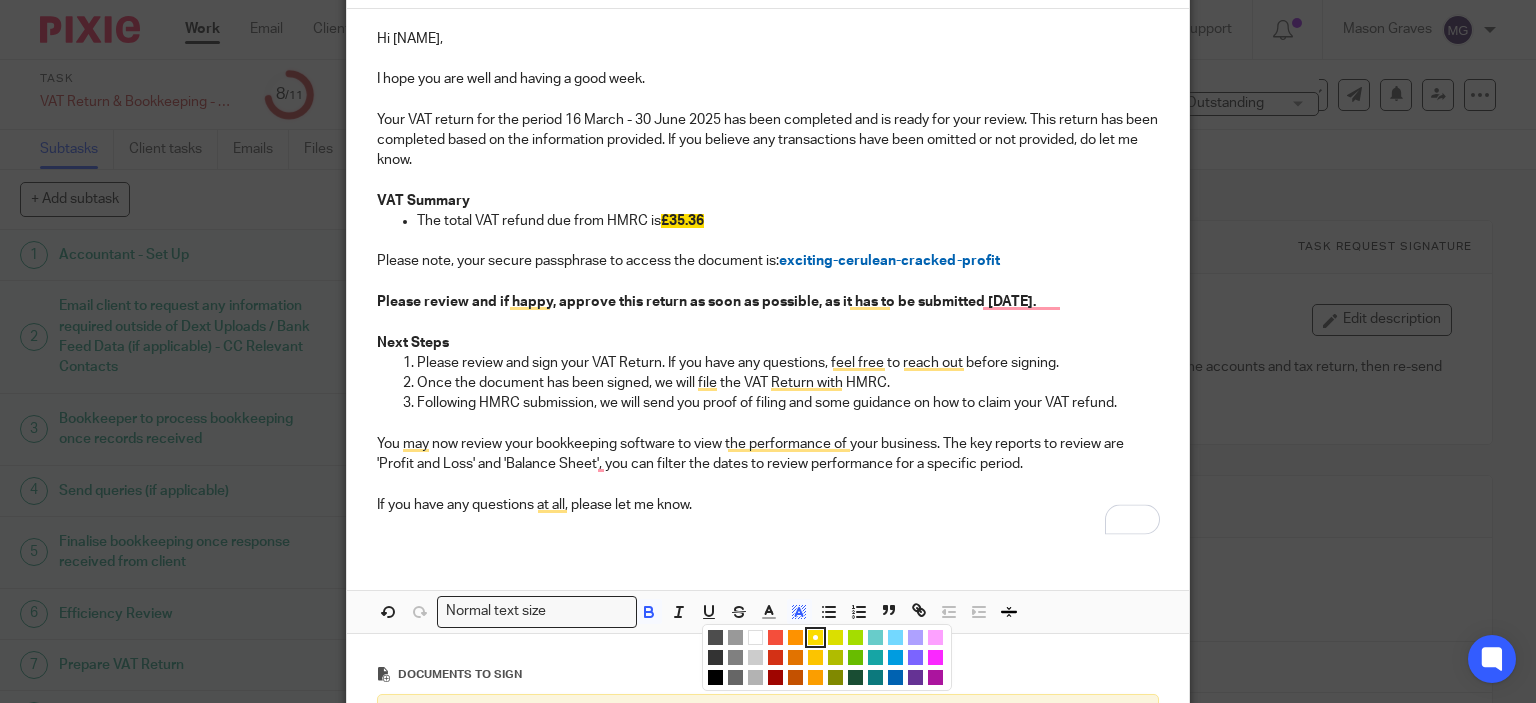 click at bounding box center (755, 637) 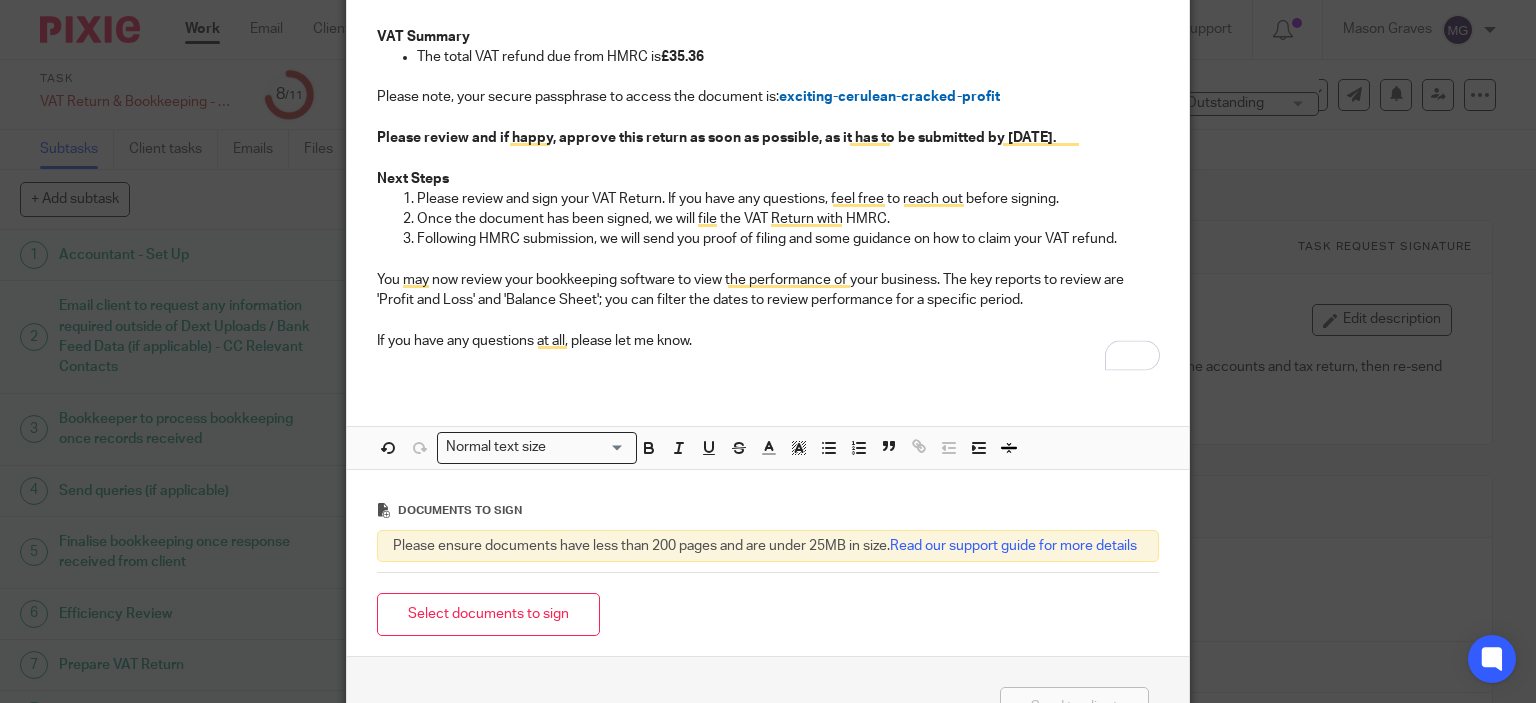 scroll, scrollTop: 405, scrollLeft: 0, axis: vertical 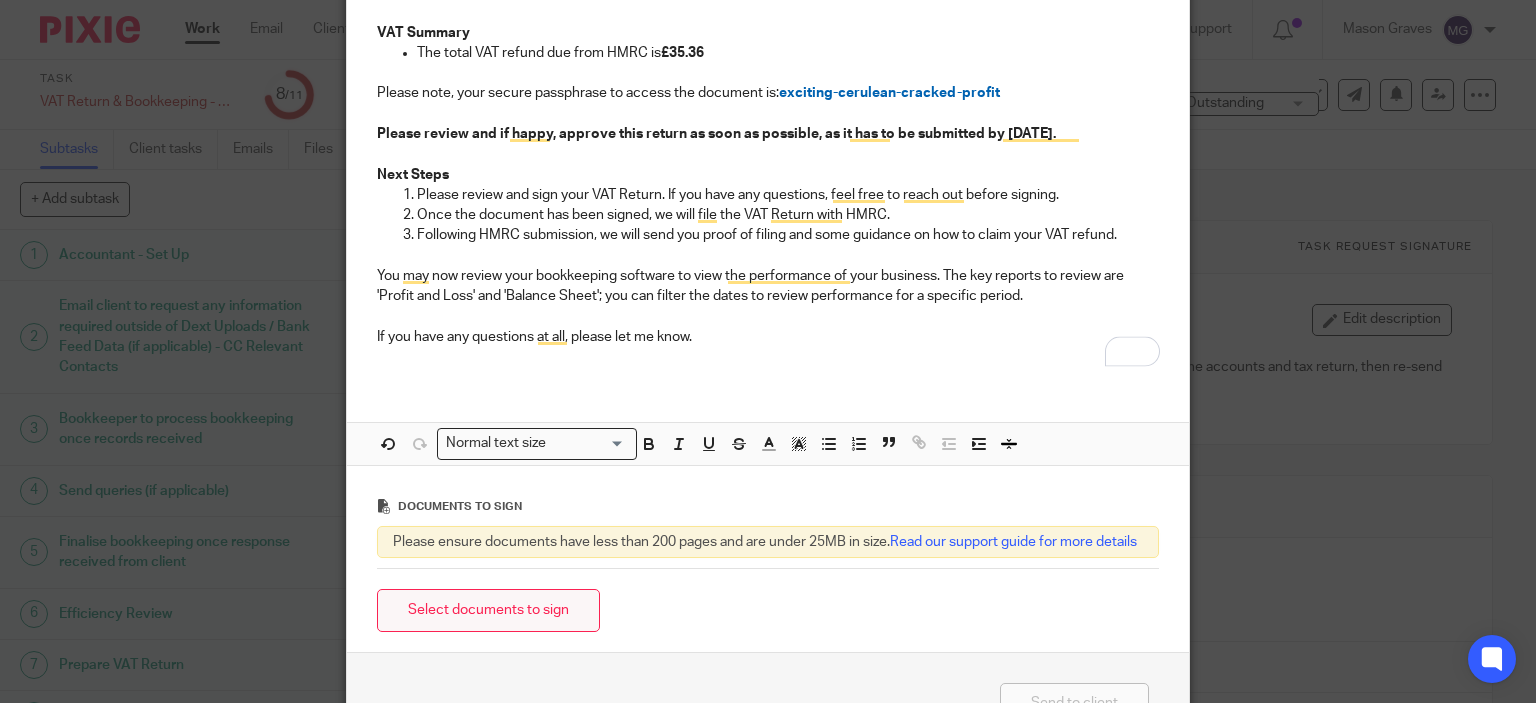 click on "Select documents to sign" at bounding box center (488, 610) 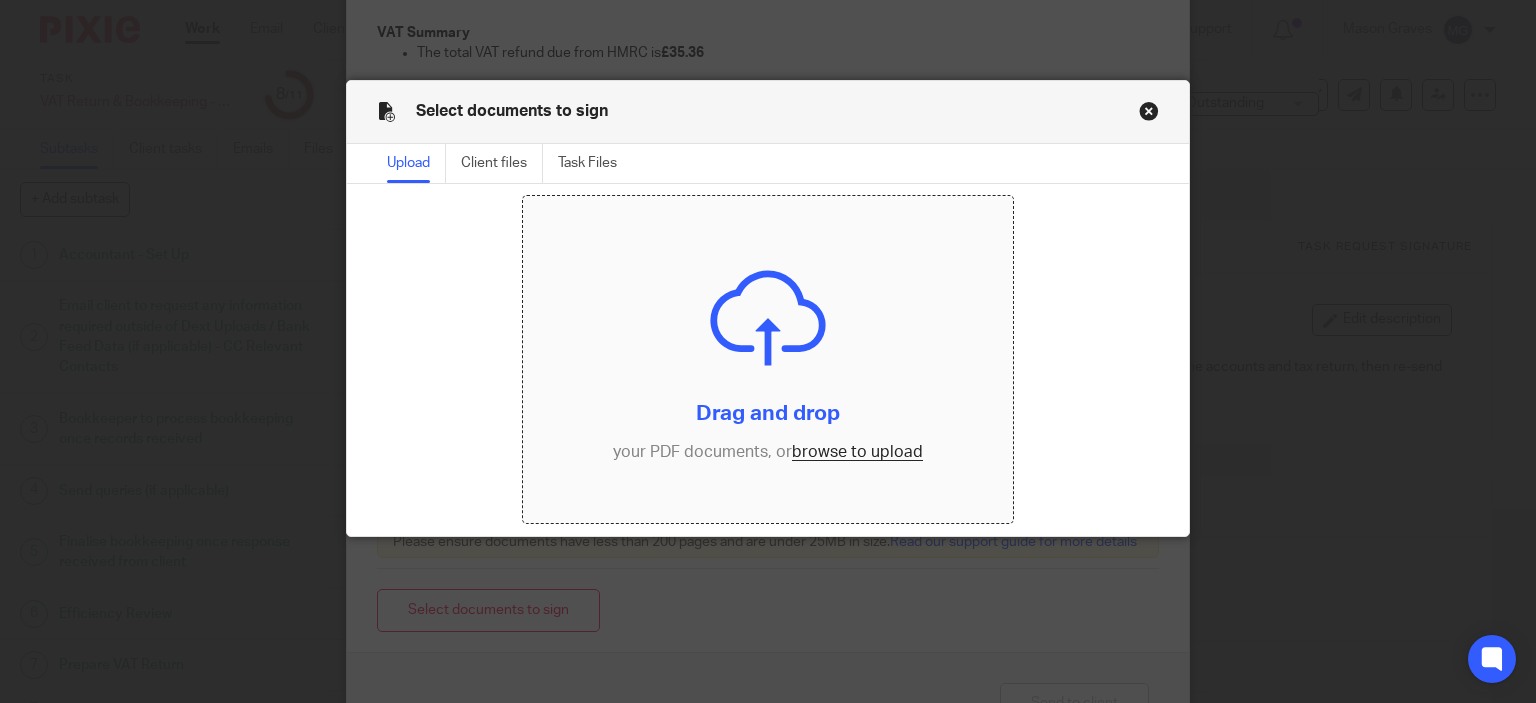 click at bounding box center (768, 359) 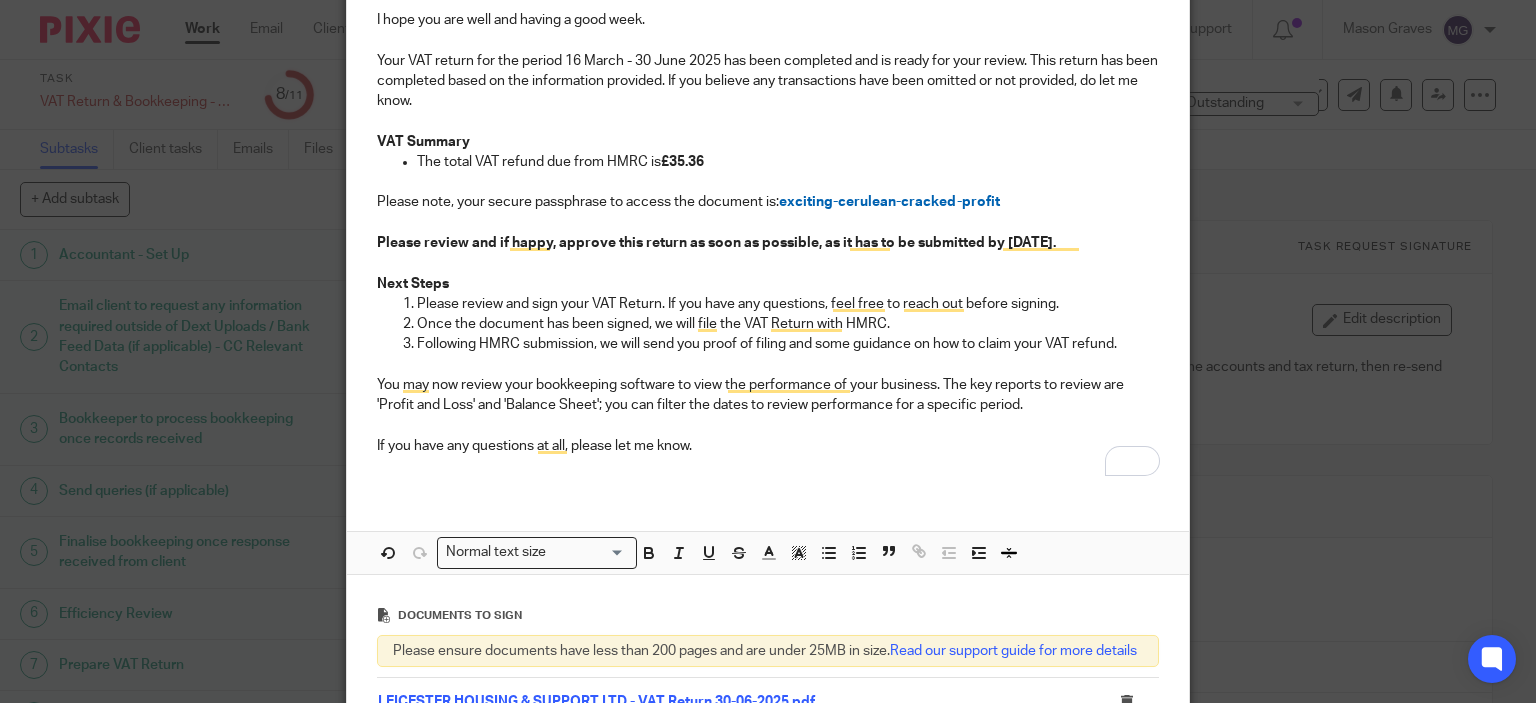 scroll, scrollTop: 135, scrollLeft: 0, axis: vertical 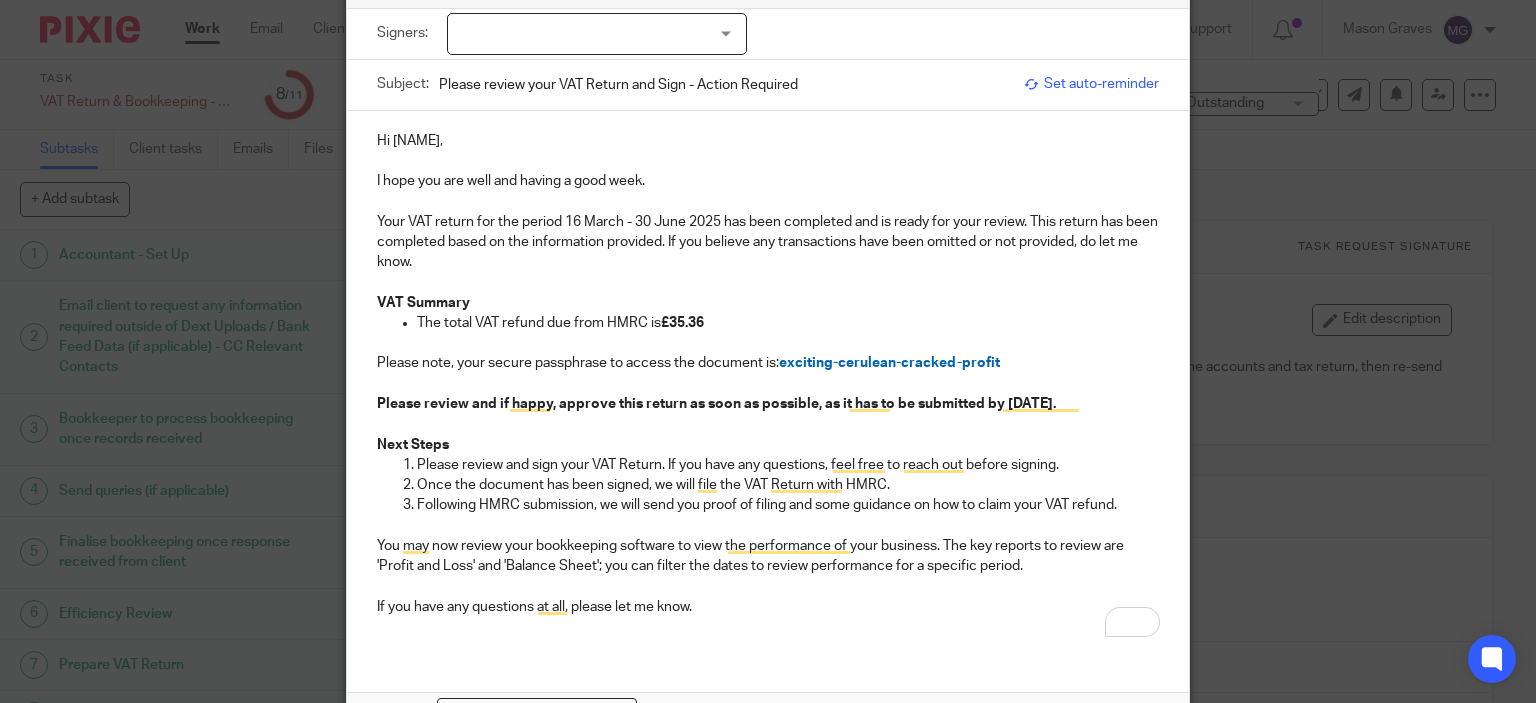 click at bounding box center (597, 34) 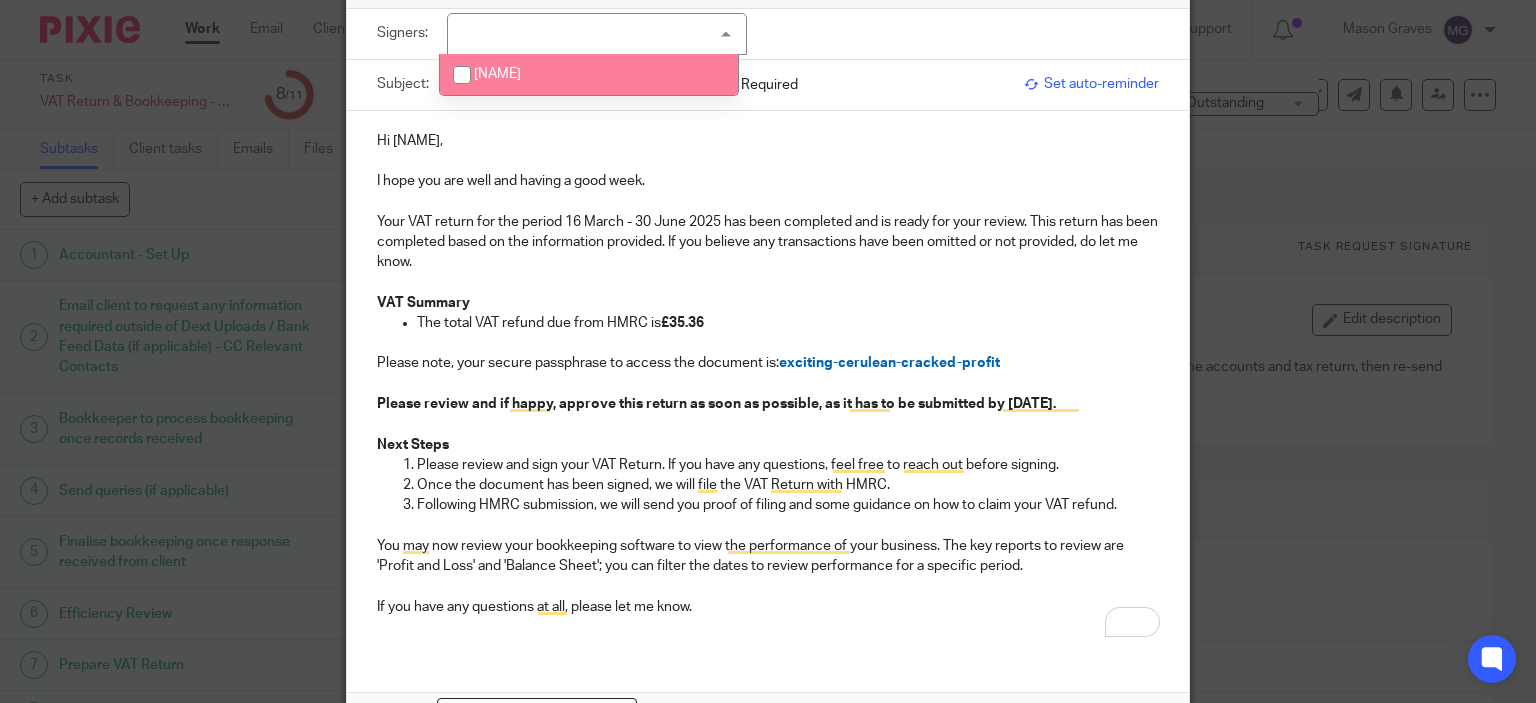 click on "Rajbinder Benning" at bounding box center (497, 74) 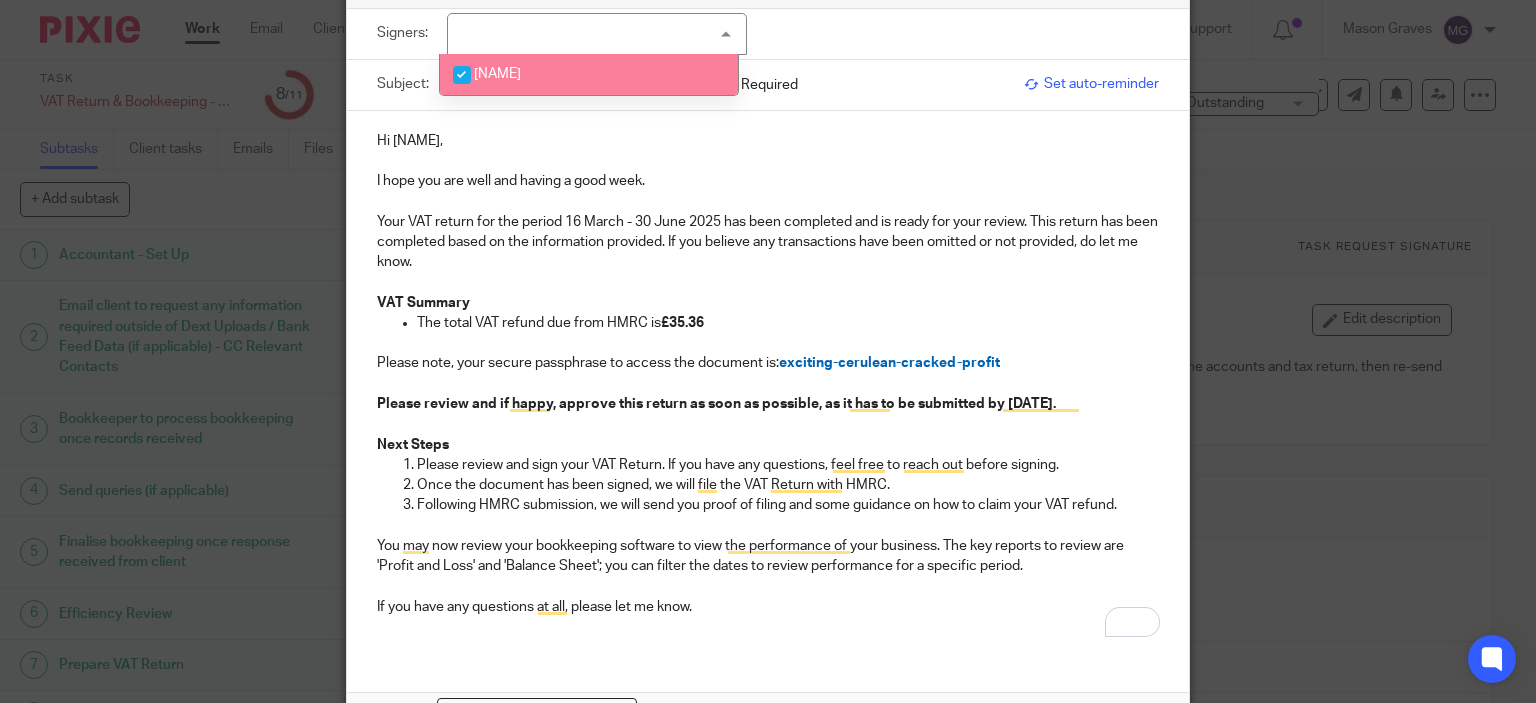 checkbox on "true" 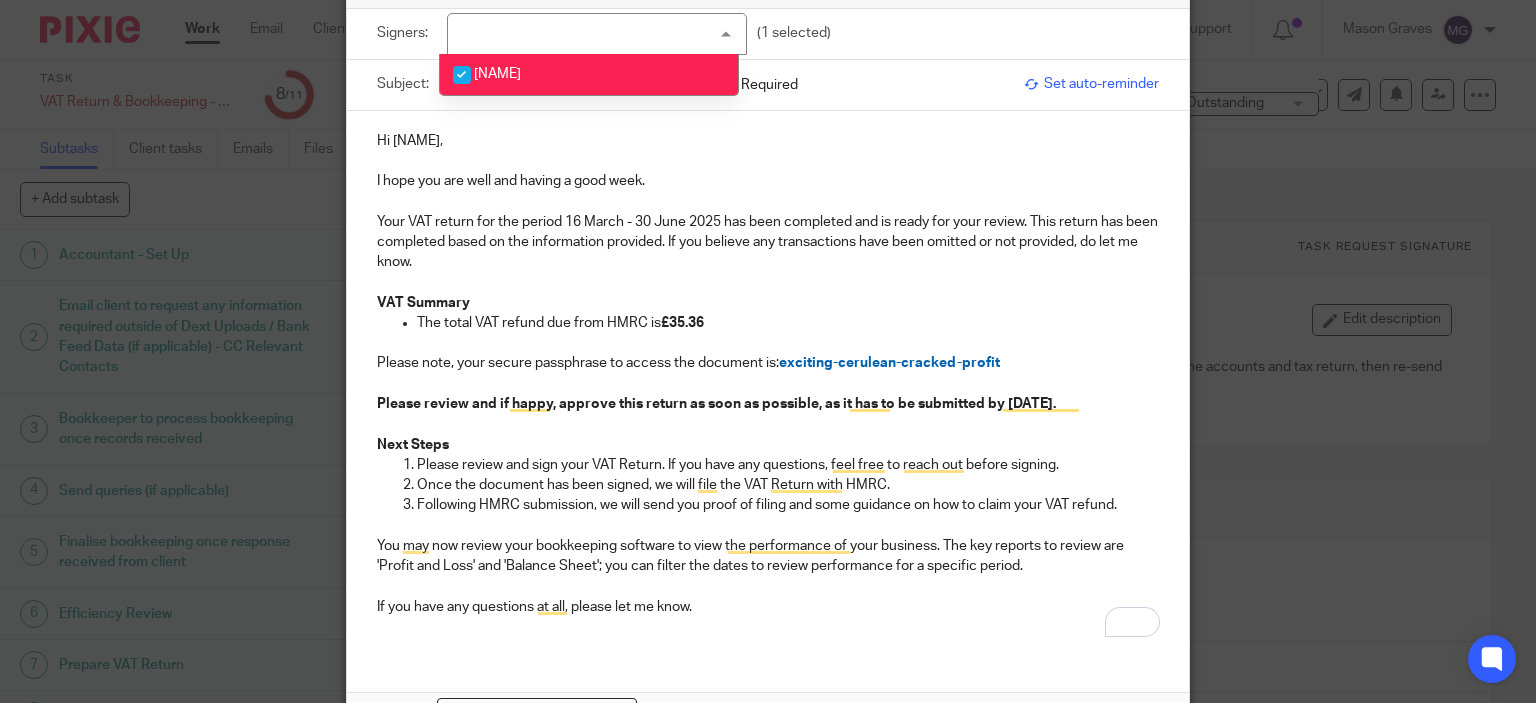 click at bounding box center [768, 282] 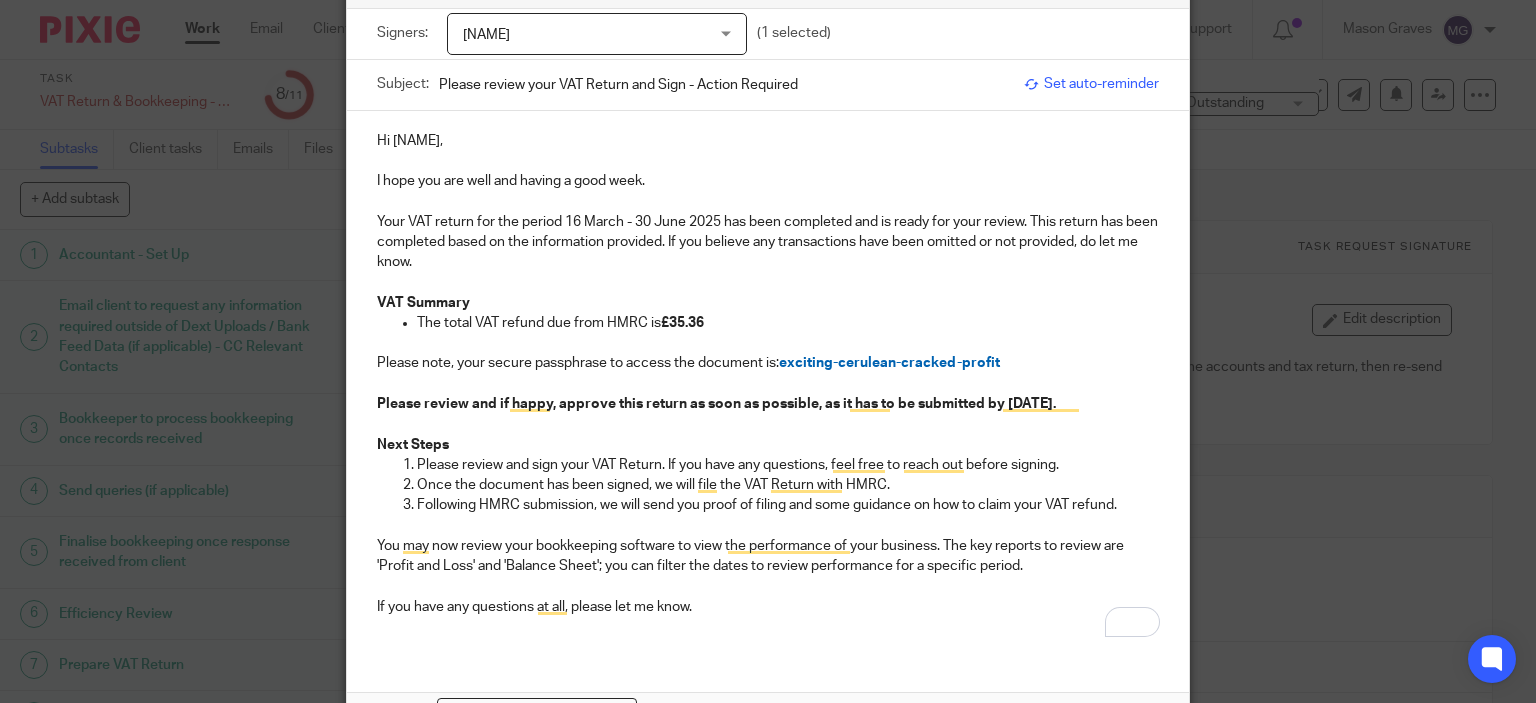 drag, startPoint x: 1508, startPoint y: 245, endPoint x: 1532, endPoint y: 247, distance: 24.083189 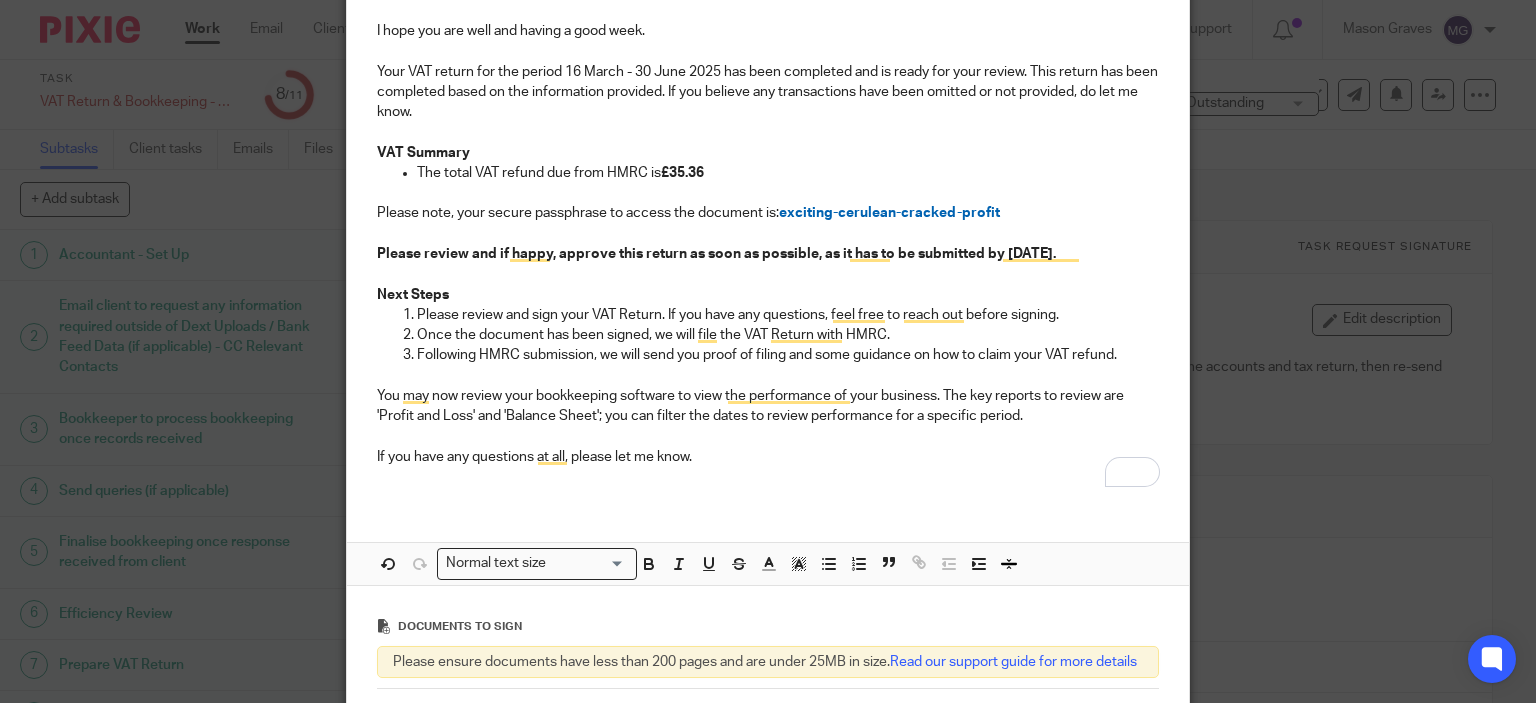 scroll, scrollTop: 0, scrollLeft: 0, axis: both 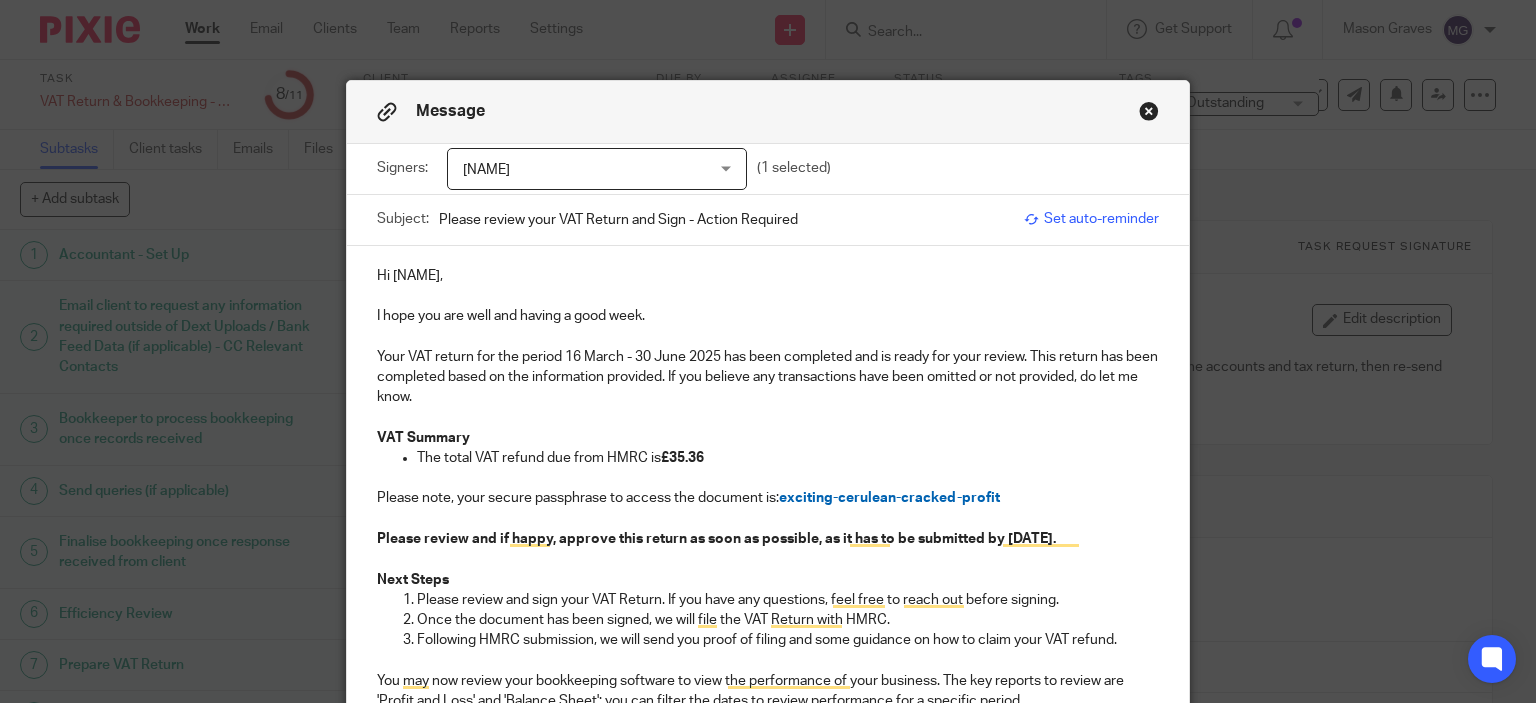 click on "Subject:     Please review your VAT Return and Sign - Action Required" at bounding box center [696, 220] 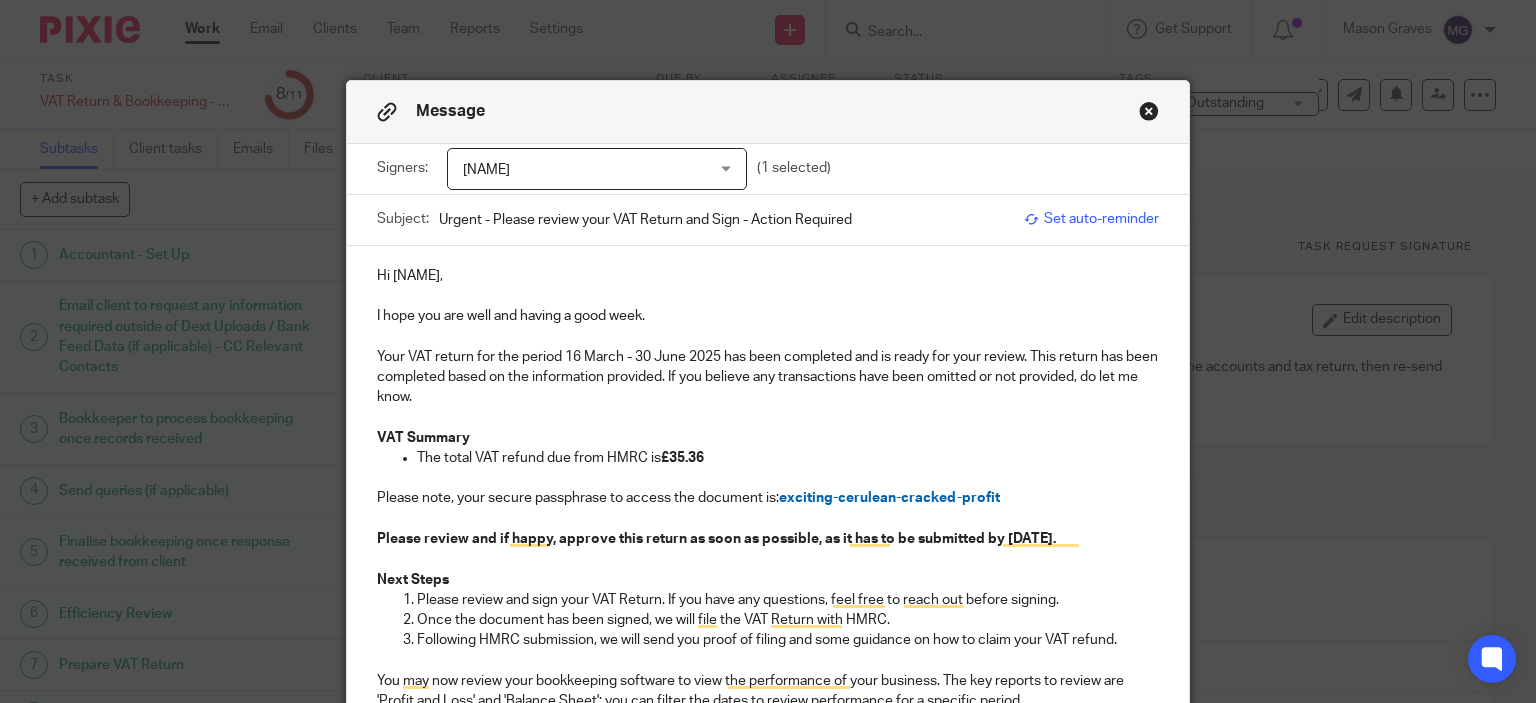 drag, startPoint x: 844, startPoint y: 219, endPoint x: 734, endPoint y: 221, distance: 110.01818 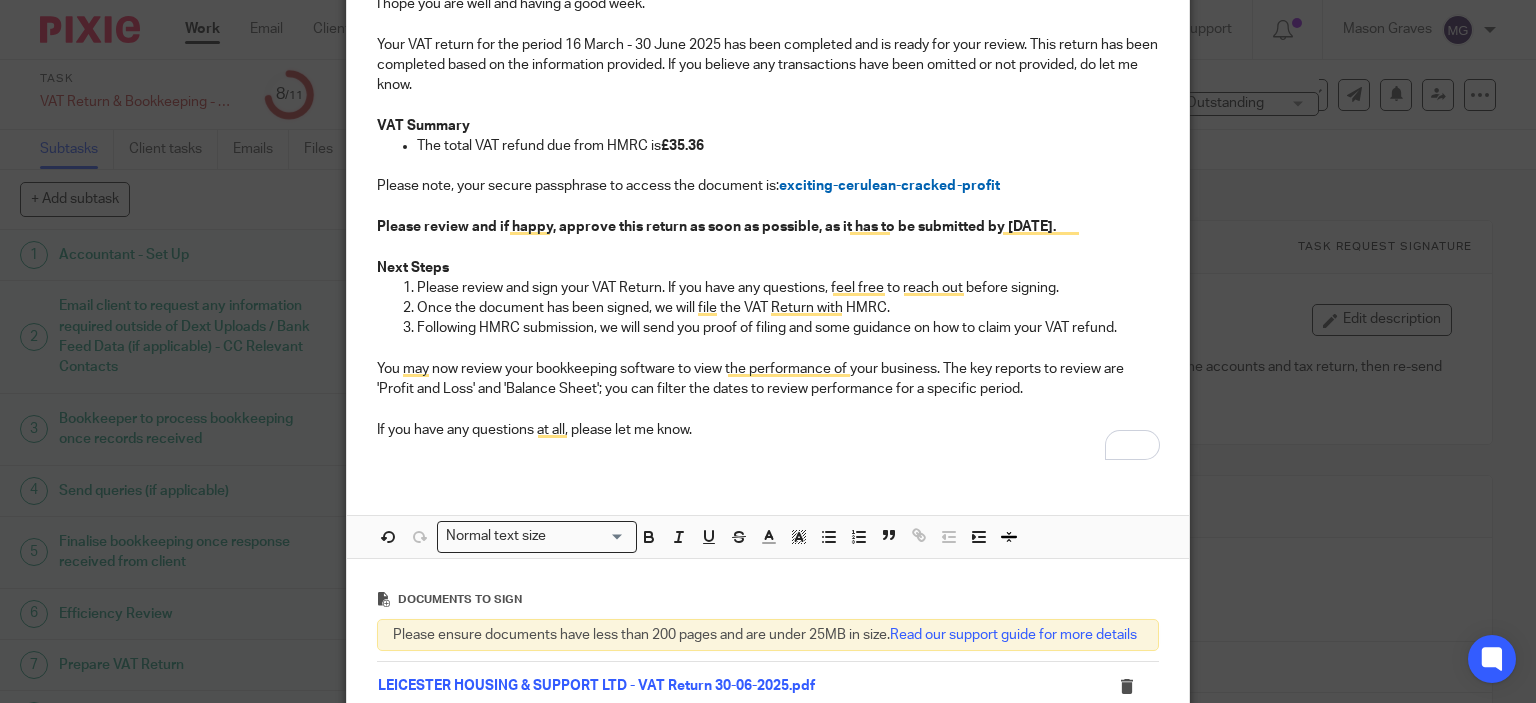scroll, scrollTop: 310, scrollLeft: 0, axis: vertical 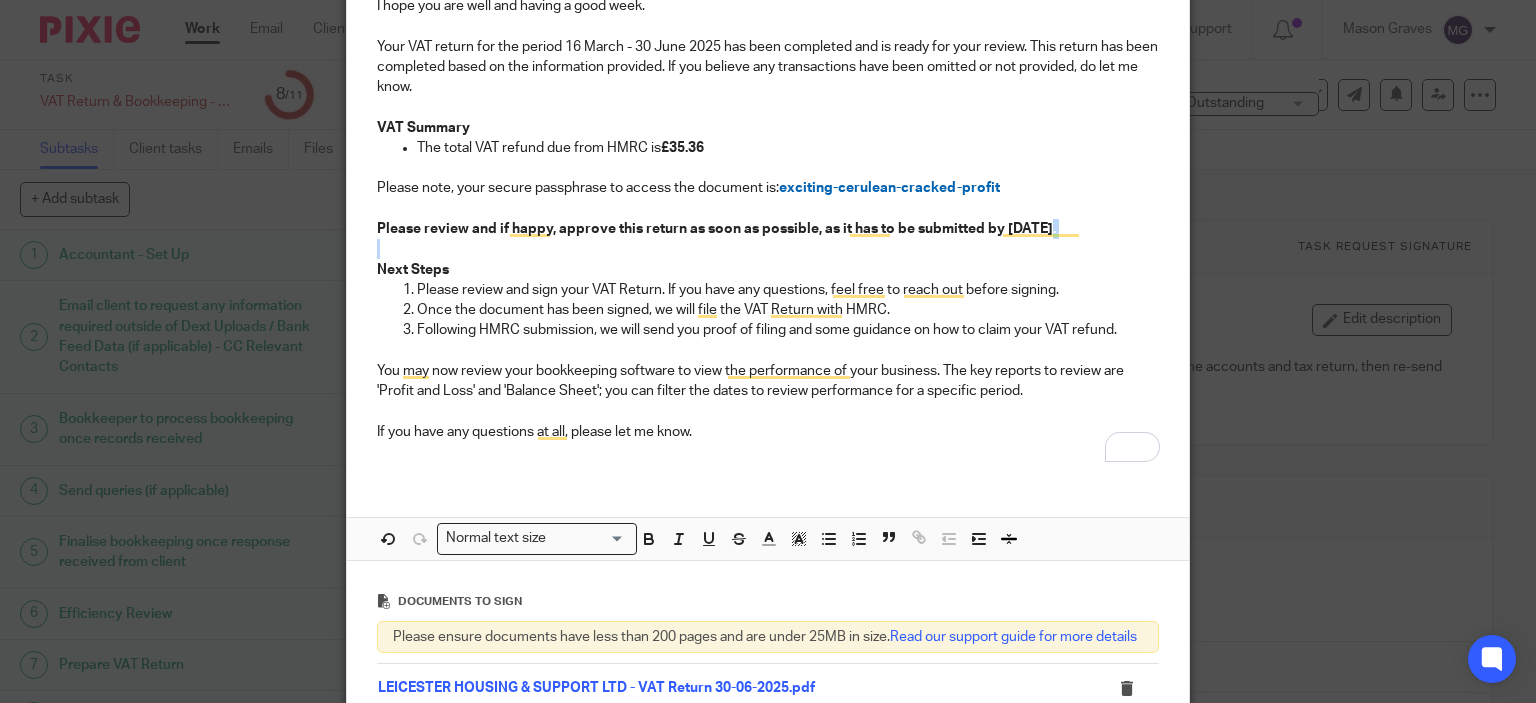 click on "Hi Rajbinder, I hope you are well and having a good week. Your VAT return for the period 16 March - 30 June 2025 has been completed and is ready for your review. This return has been completed based on the information provided. If you believe any transactions have been omitted or not provided, do let me know. VAT Summary The total VAT refund due from HMRC is  £35.36 Please note, your secure passphrase to access the document is:  exciting-cerulean-cracked-profit Please review and if happy, approve this return as soon as possible, as it has to be submitted by 07/08/2025. Next Steps Please review and sign your VAT Return. If you have any questions, feel free to reach out before signing. Once the document has been signed, we will file the VAT Return with HMRC. Following HMRC submission, we will send you proof of filing and some guidance on how to claim your VAT refund. If you have any questions at all, please let me know." at bounding box center [768, 207] 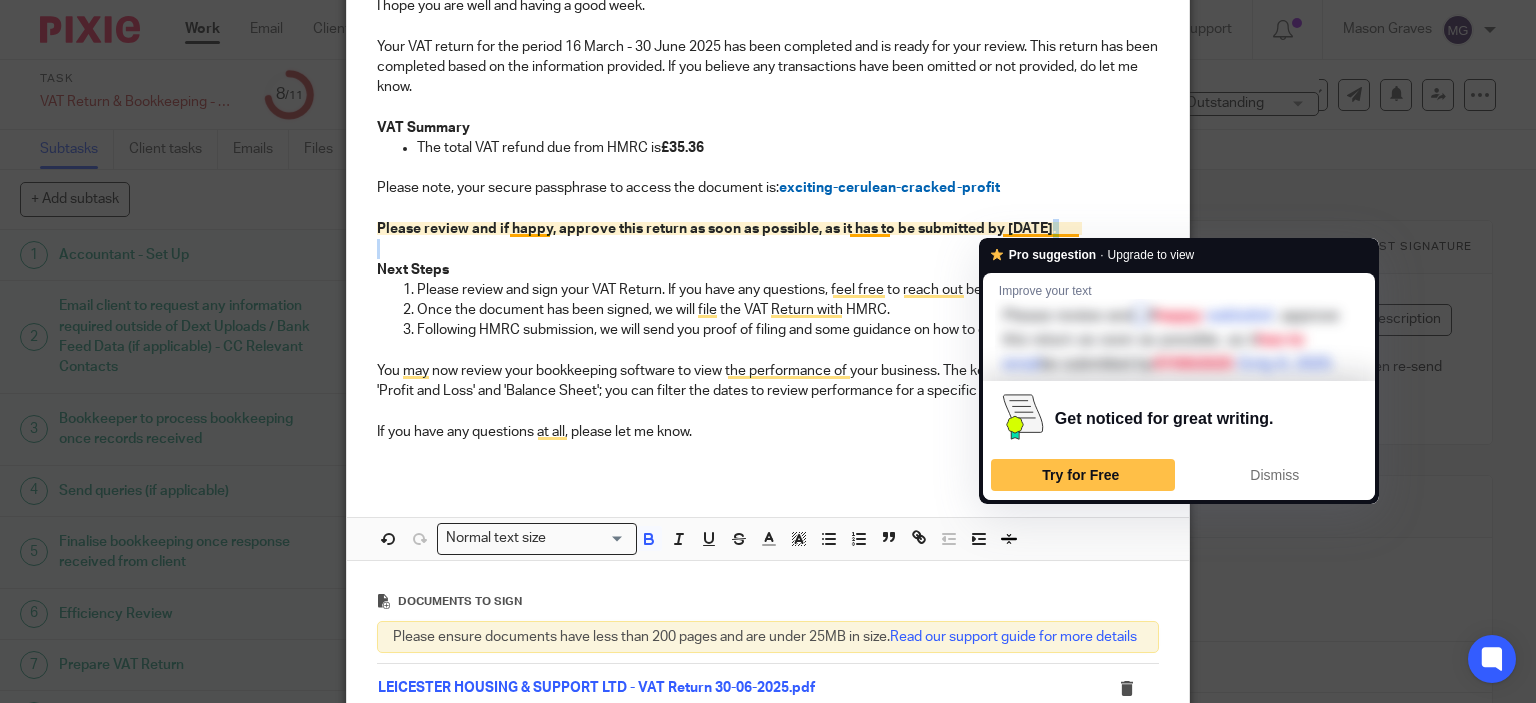 click on "Please review and if happy, approve this return as soon as possible, as it has to be submitted by 07/08/2025." at bounding box center (768, 229) 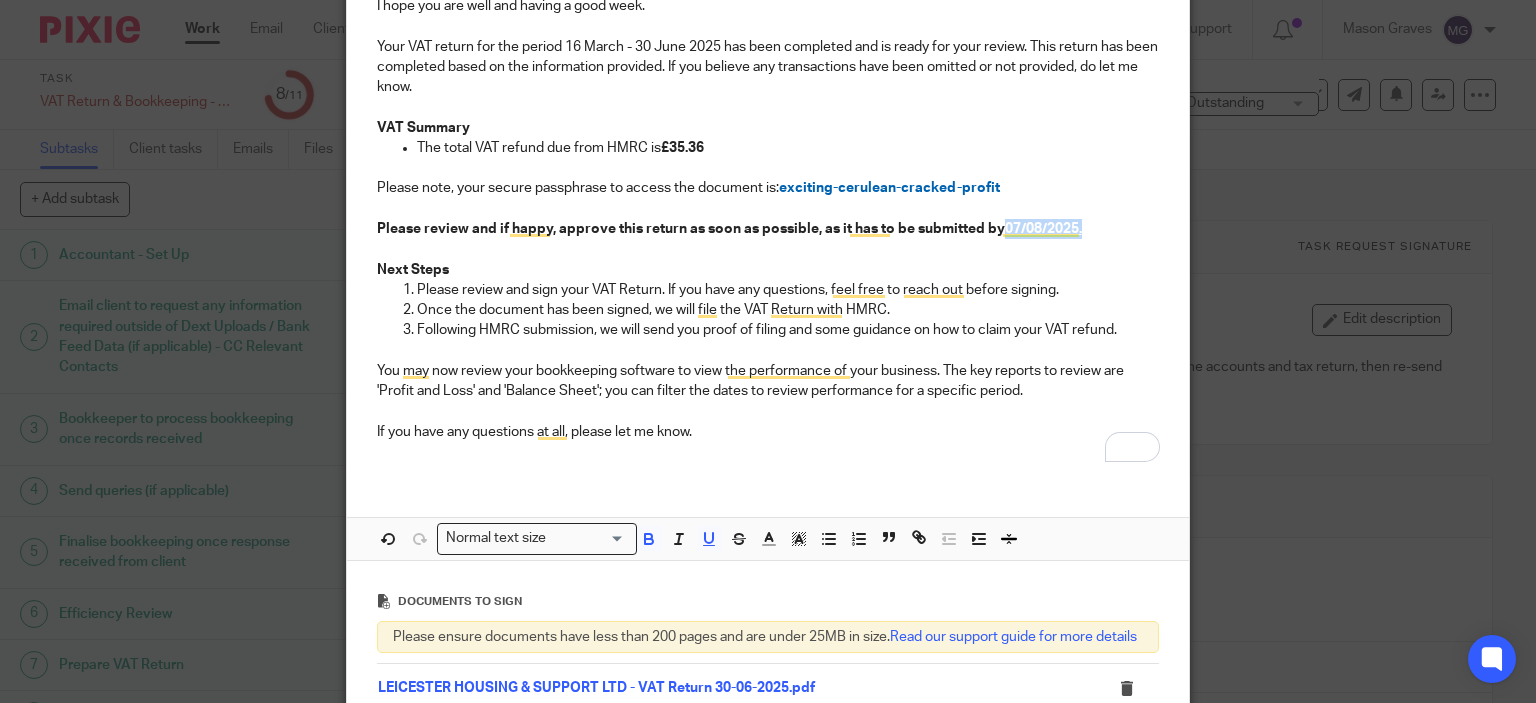 click on "Following HMRC submission, we will send you proof of filing and some guidance on how to claim your VAT refund." at bounding box center [788, 330] 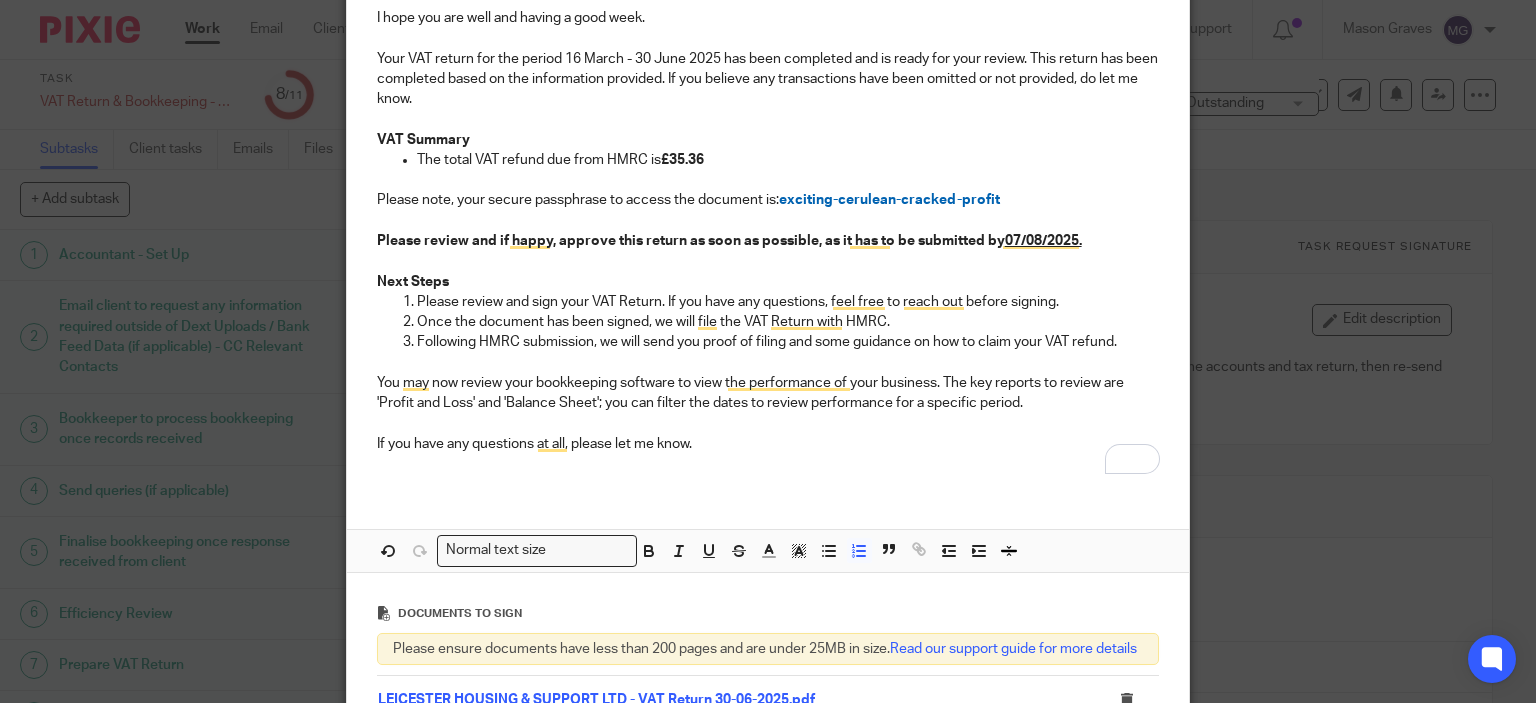 scroll, scrollTop: 266, scrollLeft: 0, axis: vertical 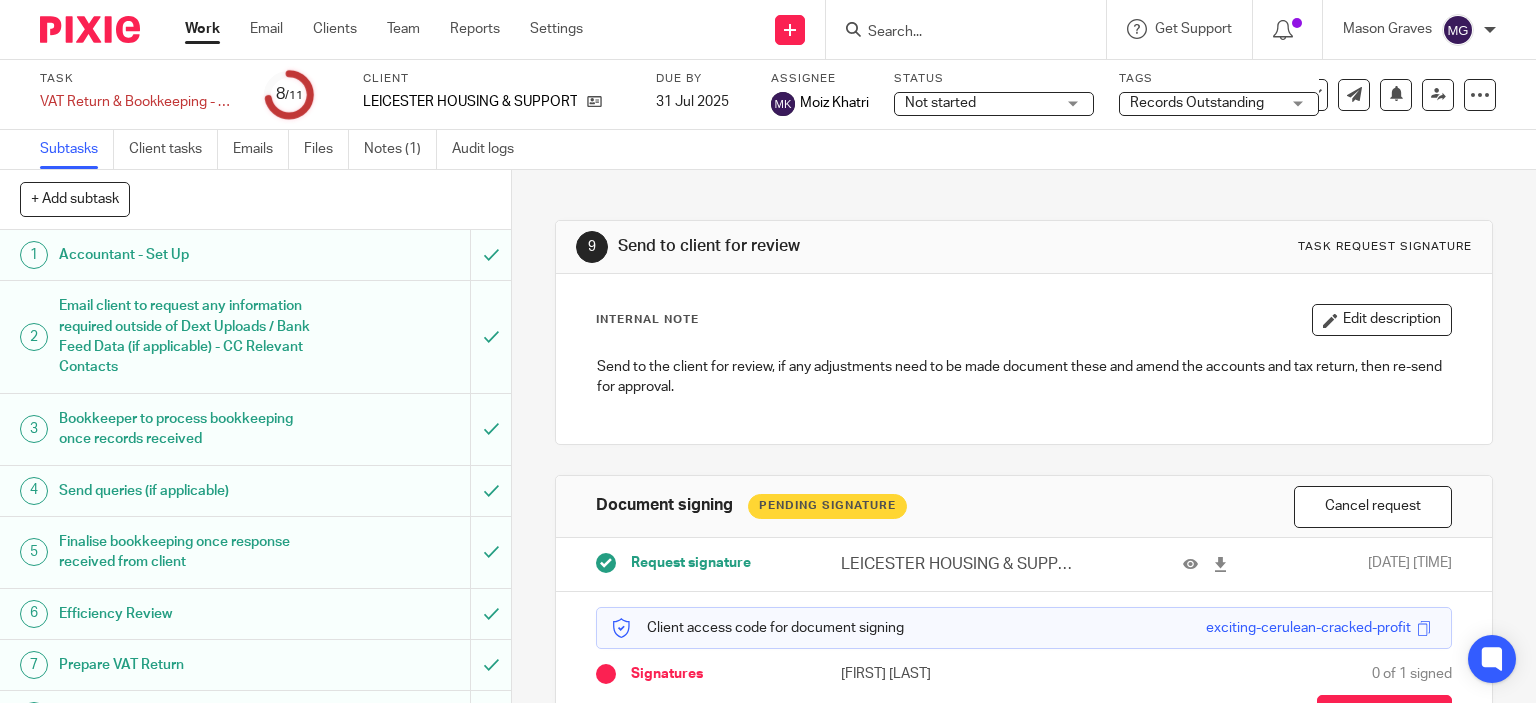 drag, startPoint x: 0, startPoint y: 0, endPoint x: 1216, endPoint y: 99, distance: 1220.0233 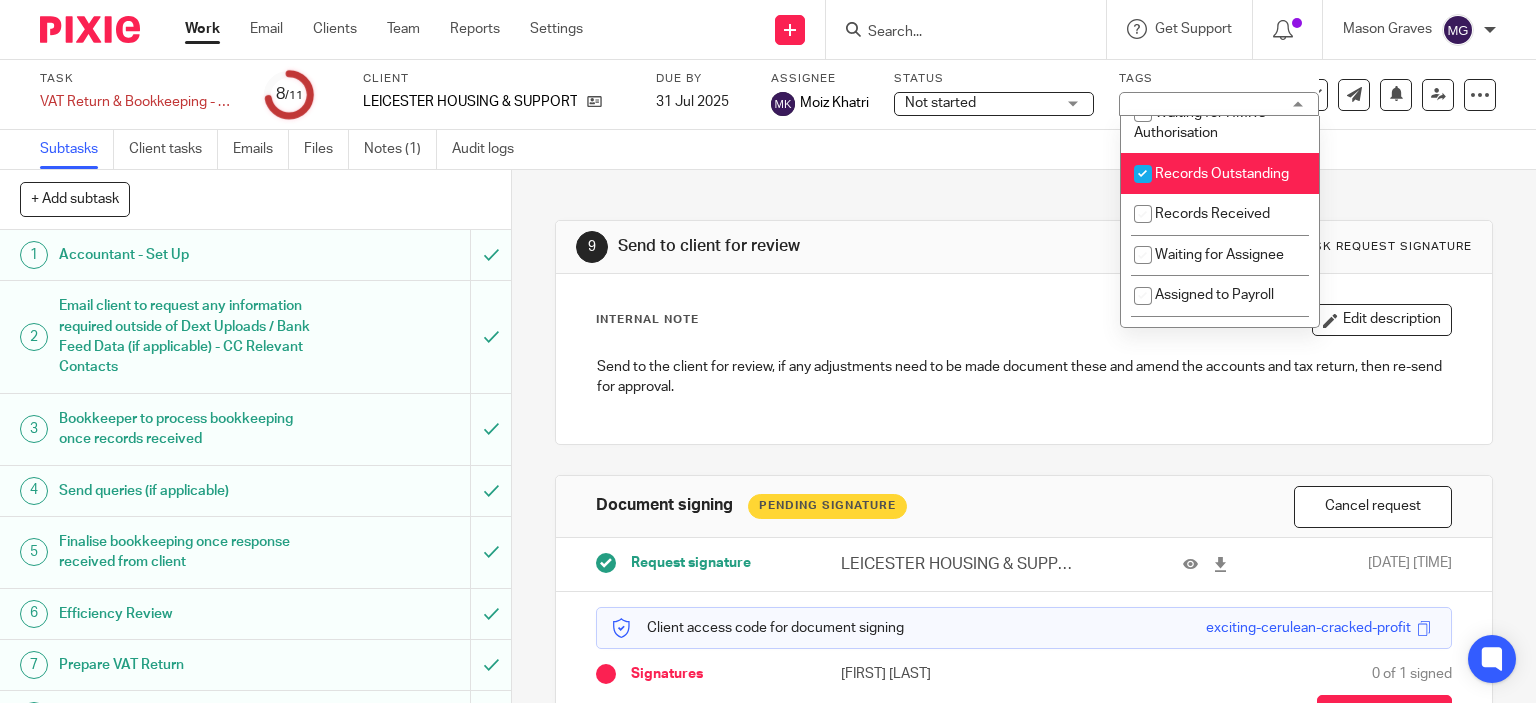 scroll, scrollTop: 328, scrollLeft: 0, axis: vertical 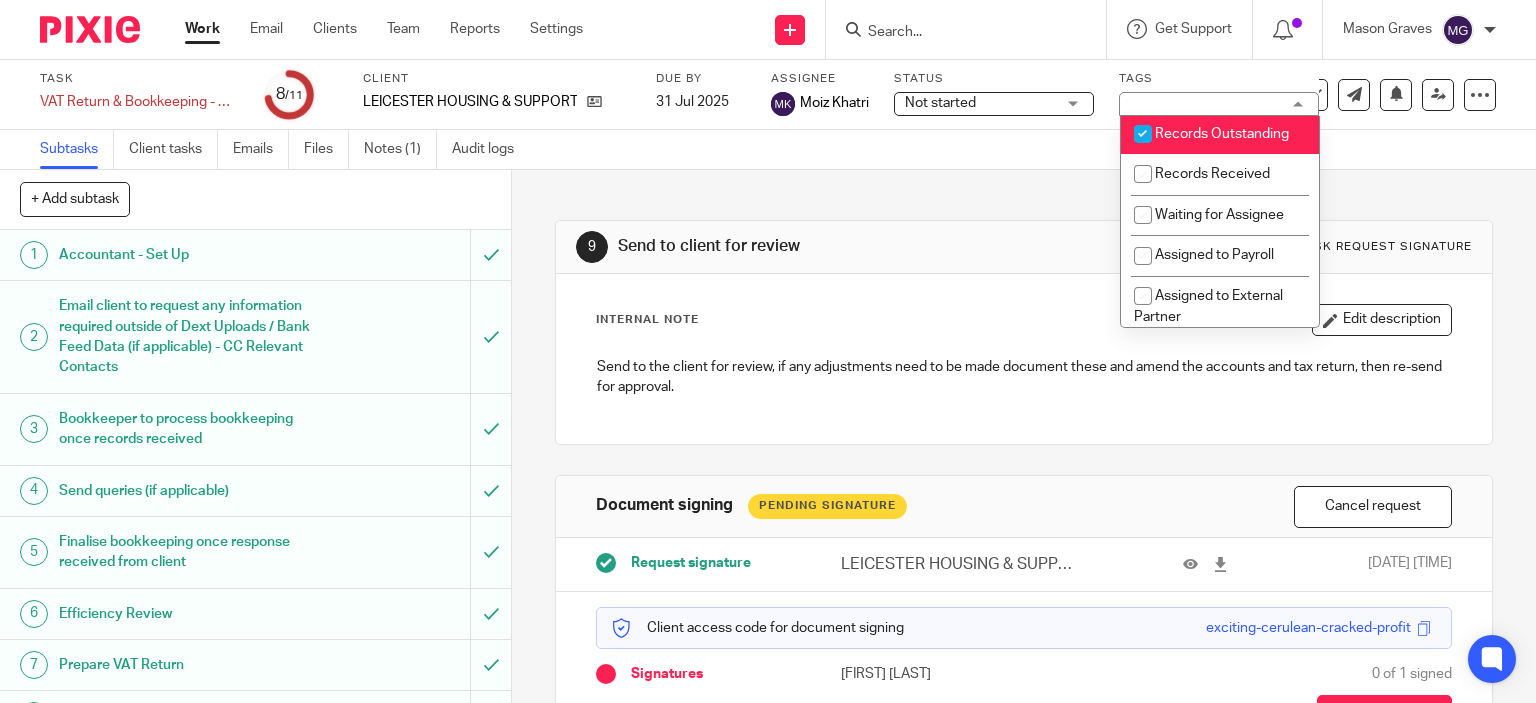 click on "Records Outstanding" at bounding box center [1222, 134] 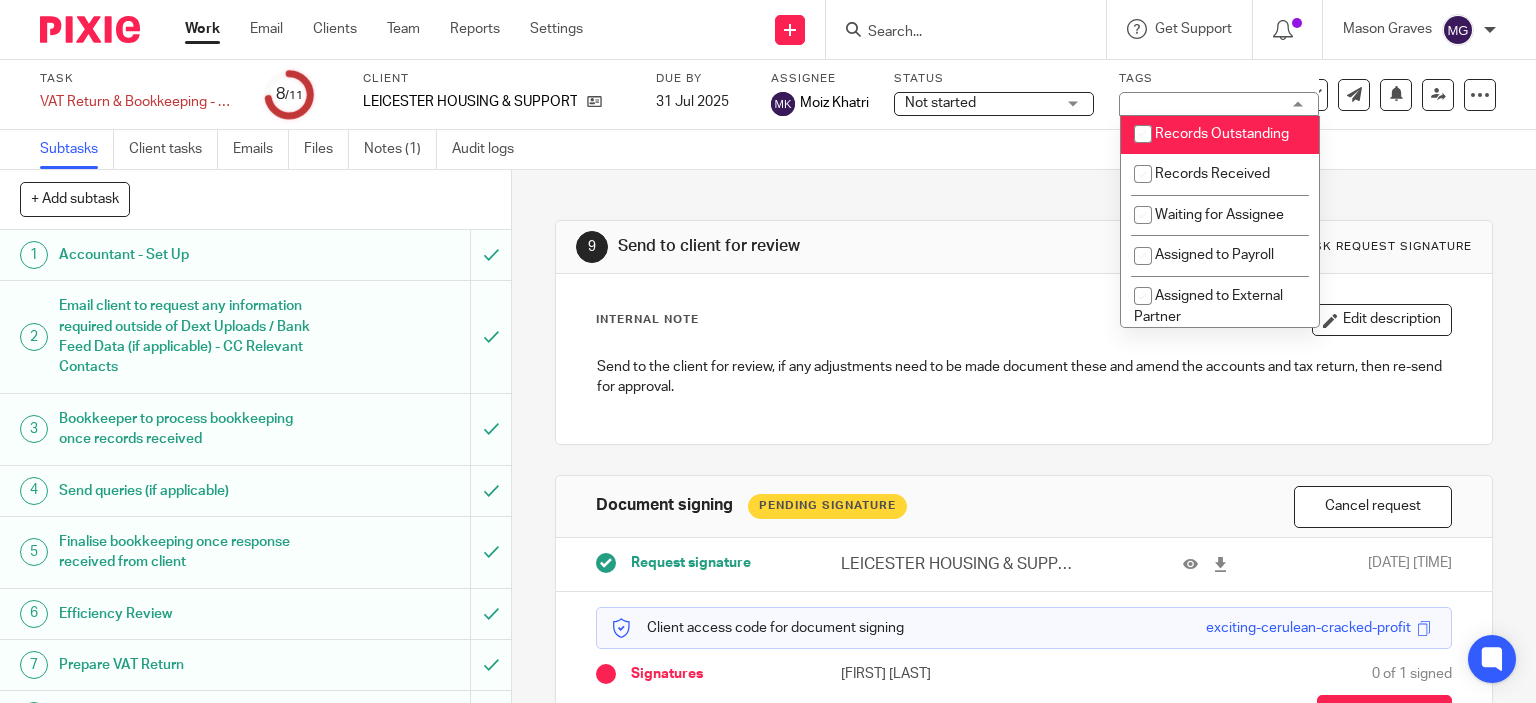 checkbox on "false" 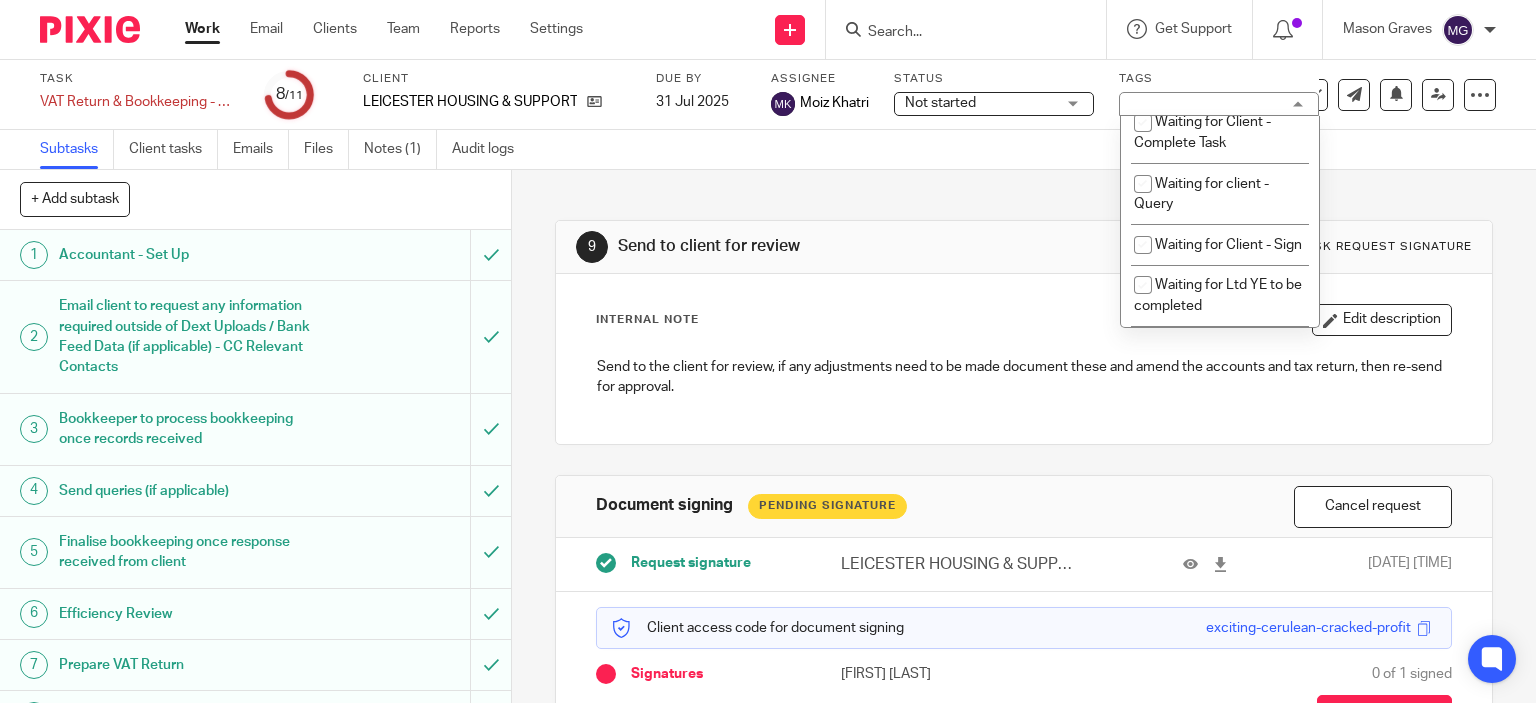 scroll, scrollTop: 1112, scrollLeft: 0, axis: vertical 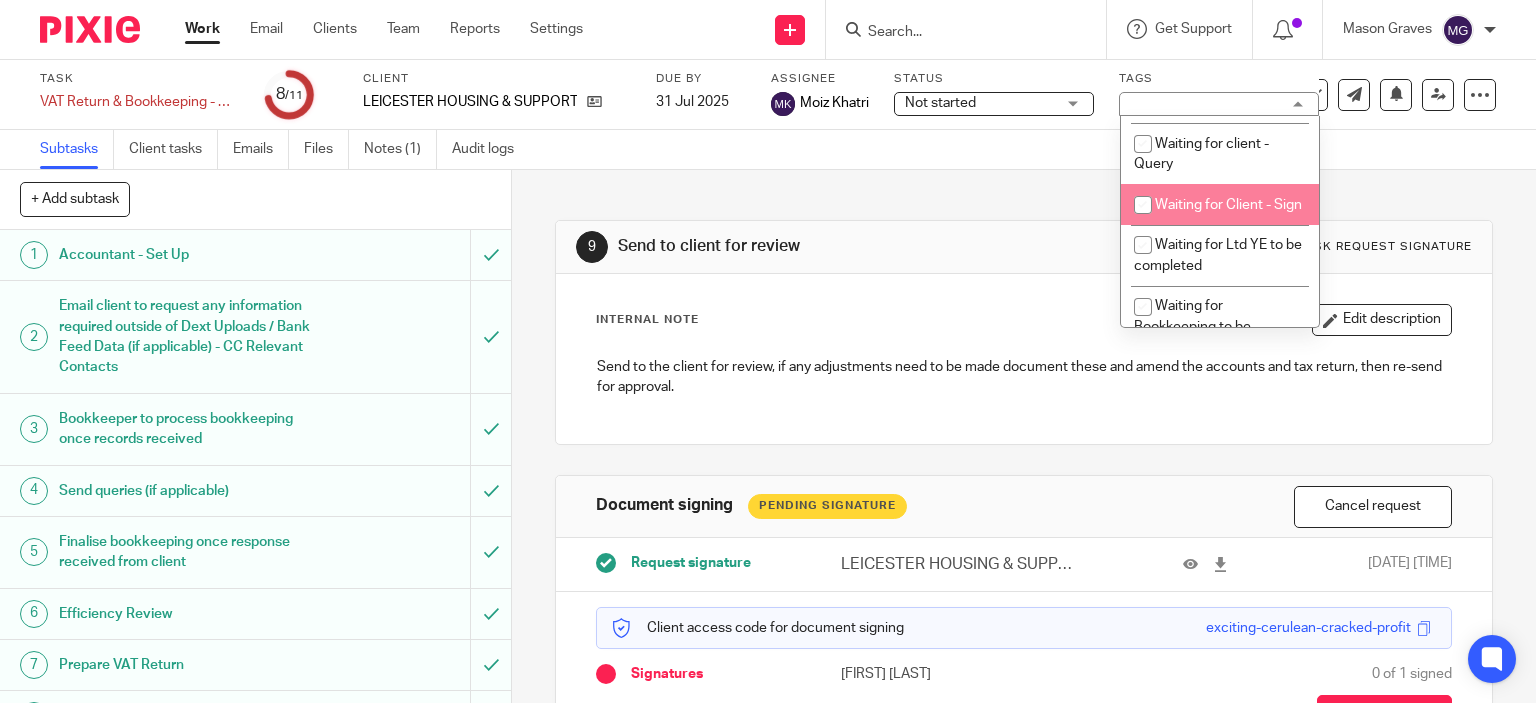 click on "Waiting for Client - Sign" at bounding box center [1220, 204] 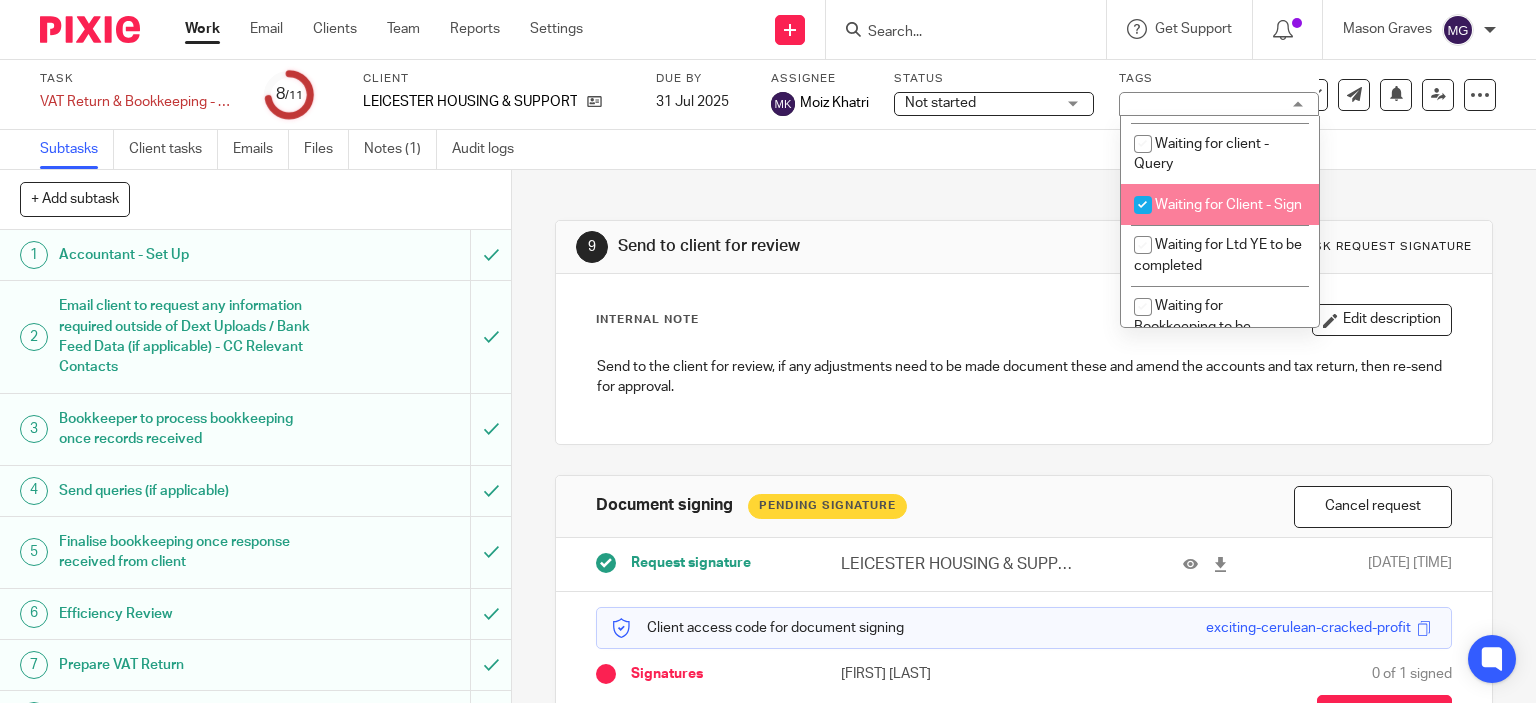 checkbox on "true" 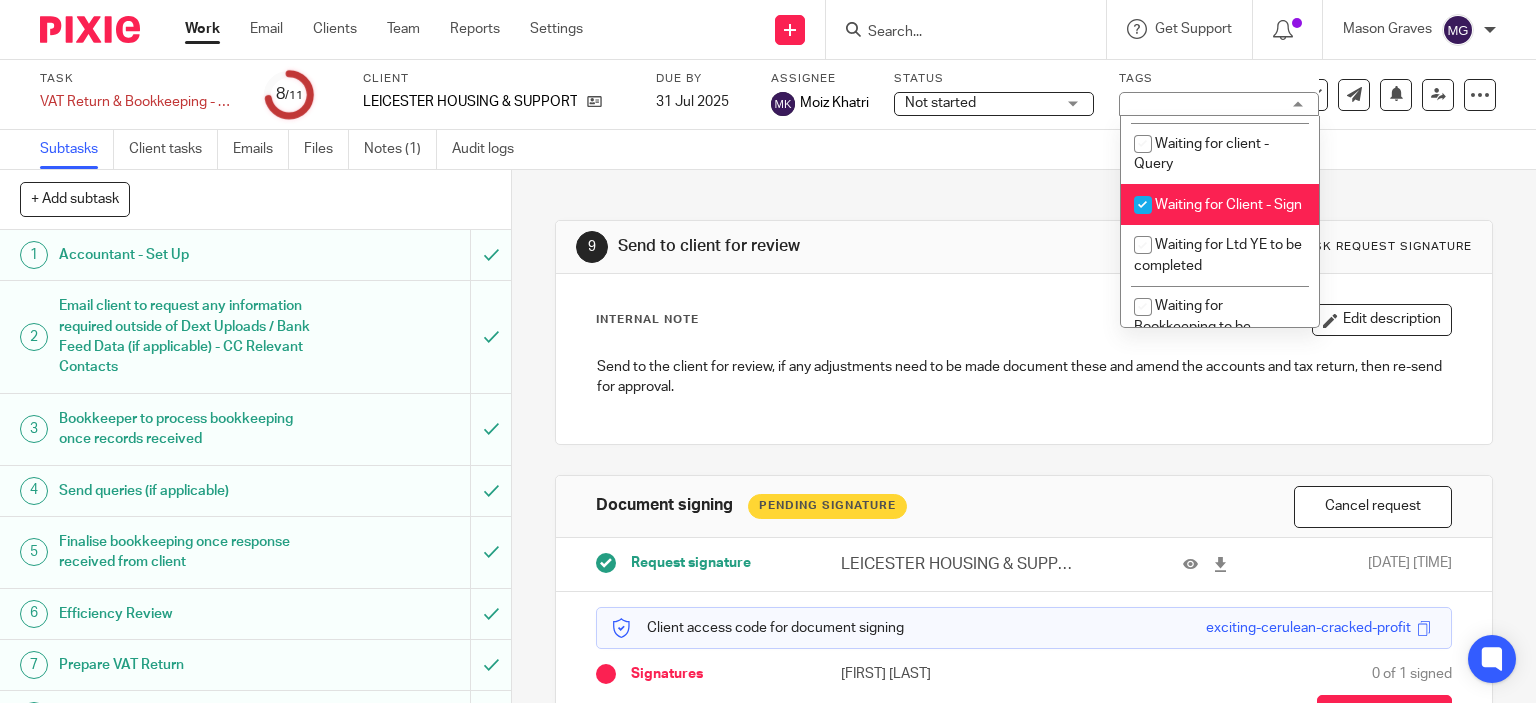 click on "9
Send to client for review
Task request signature" at bounding box center [1024, 247] 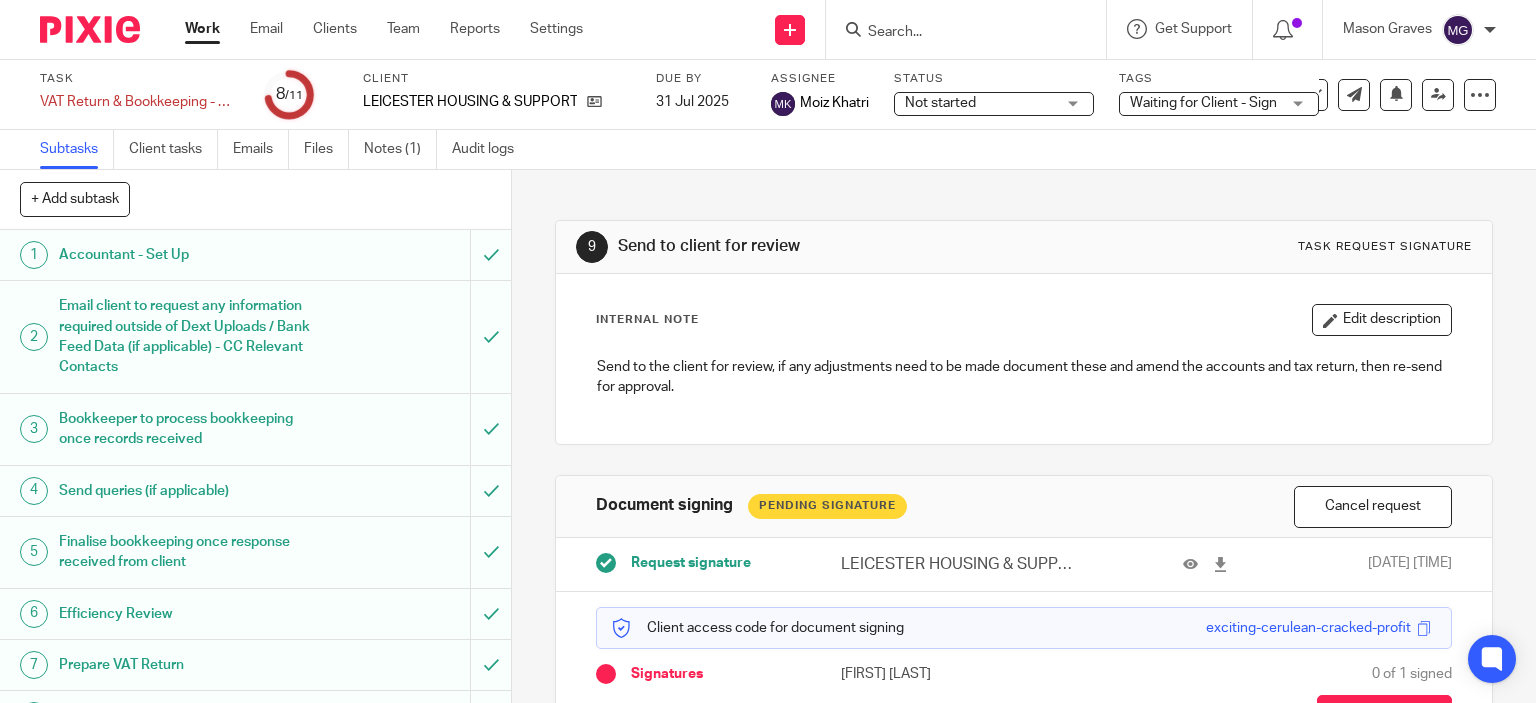 click on "Work" at bounding box center [202, 29] 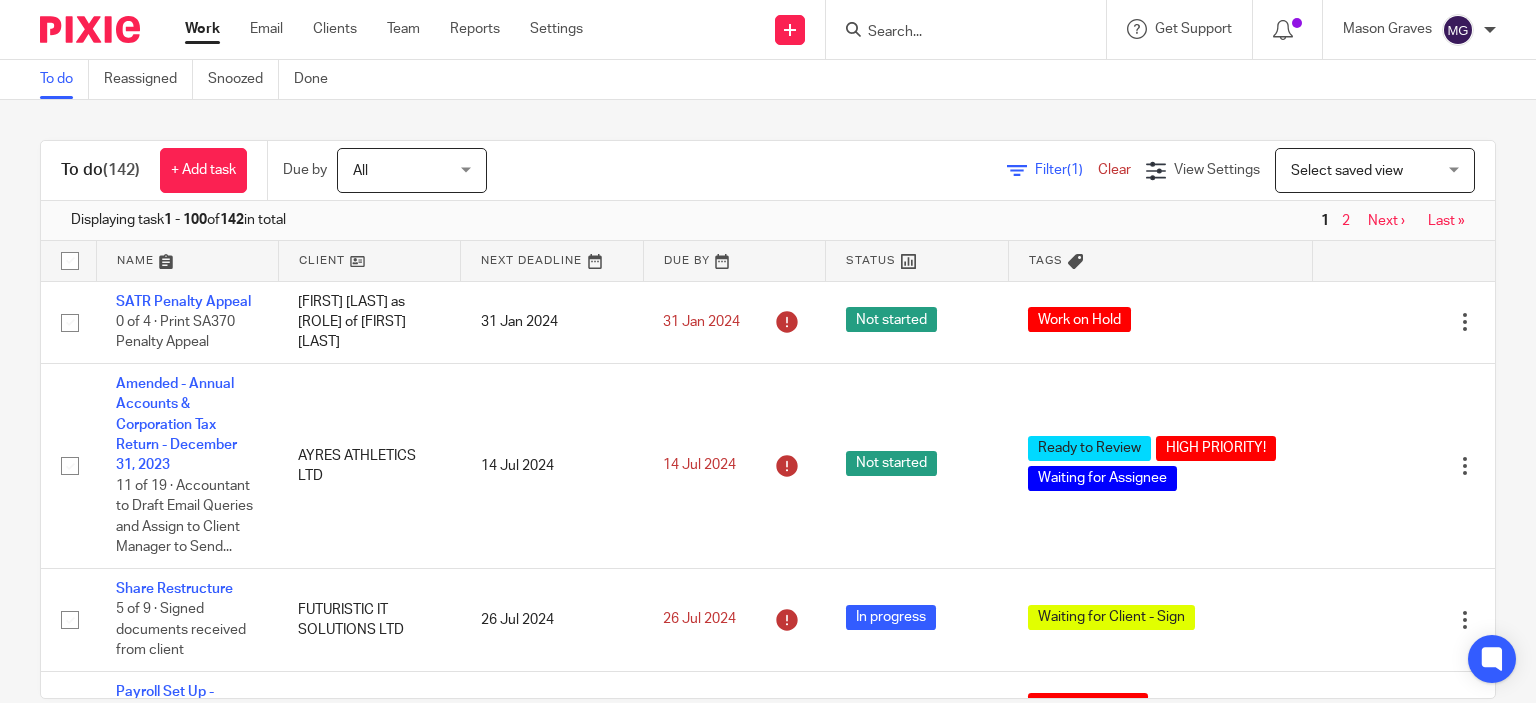scroll, scrollTop: 0, scrollLeft: 0, axis: both 